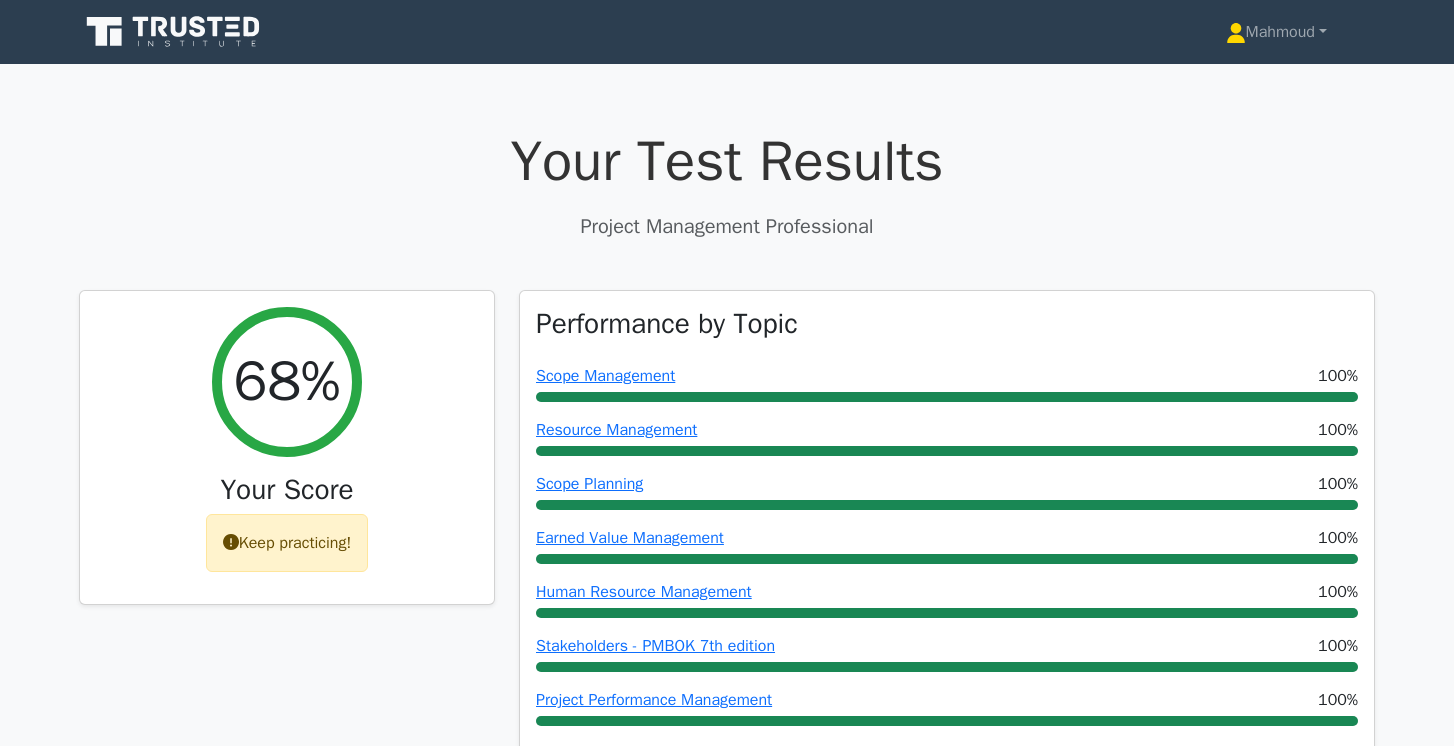 scroll, scrollTop: 5612, scrollLeft: 0, axis: vertical 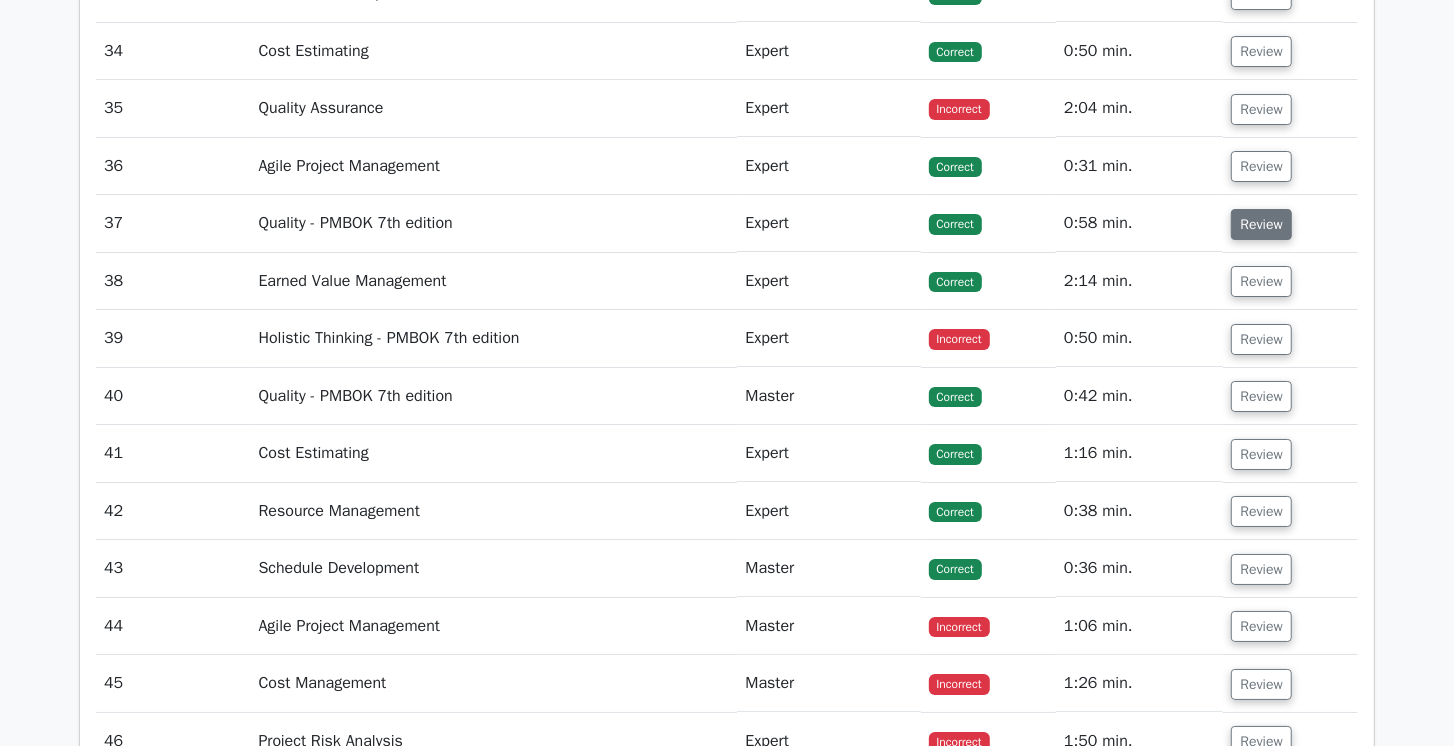 click on "Review" at bounding box center [1261, 224] 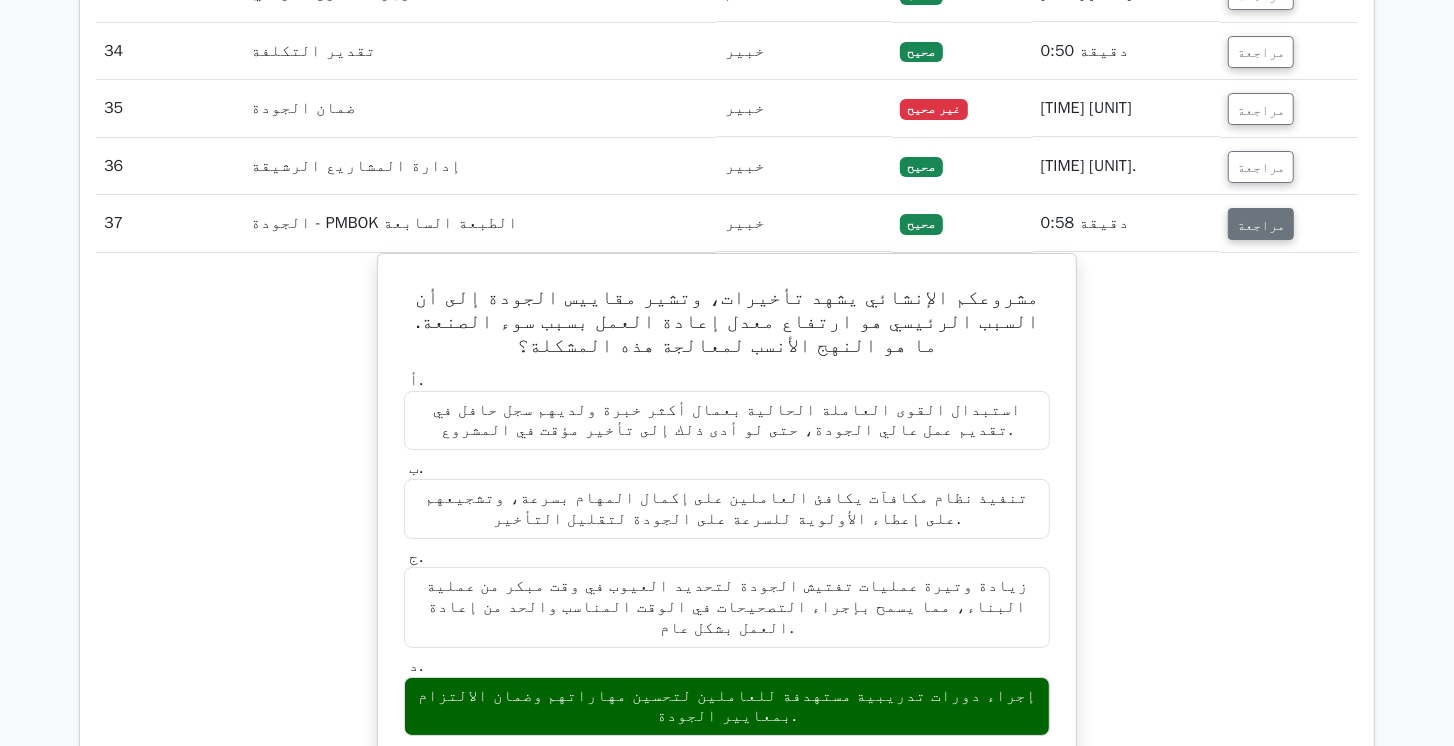click on "مراجعة" at bounding box center (1261, 224) 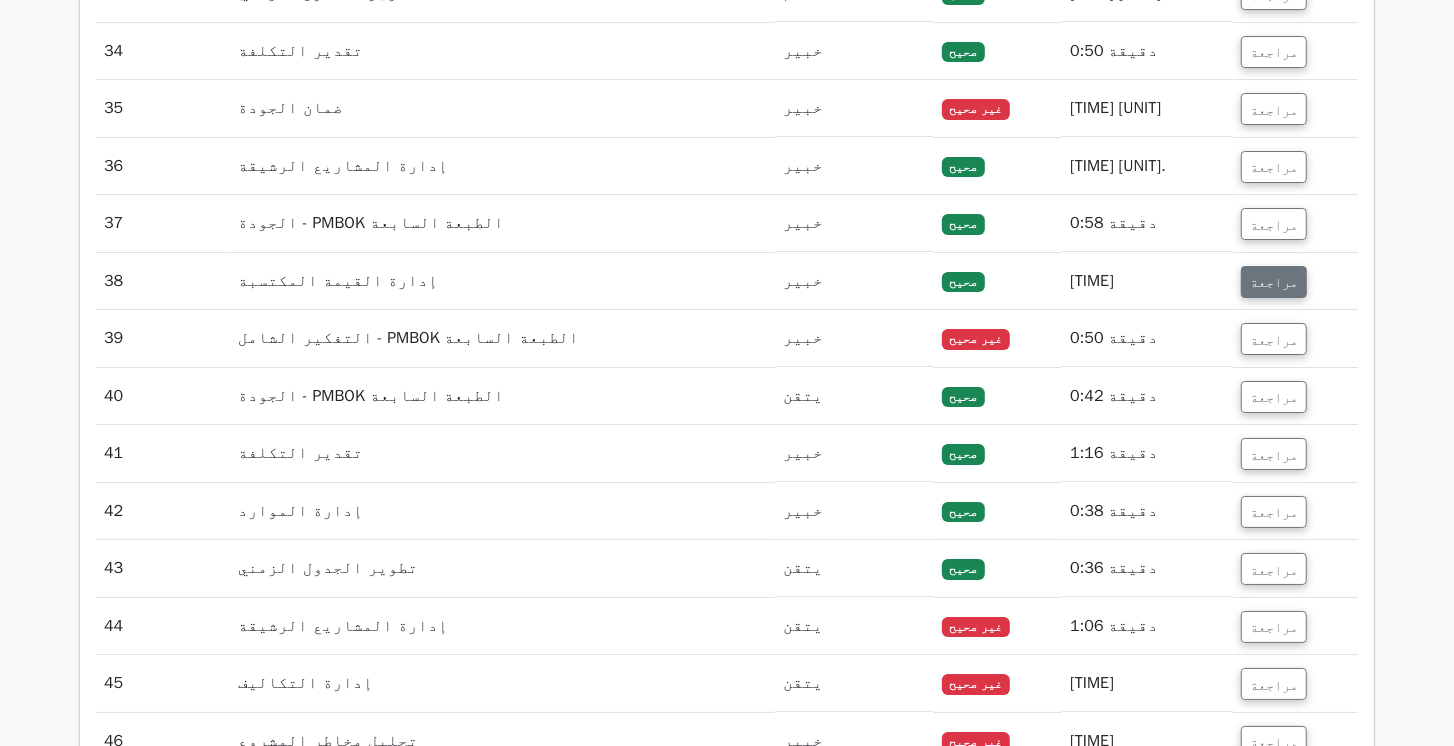 click on "مراجعة" at bounding box center (1274, 282) 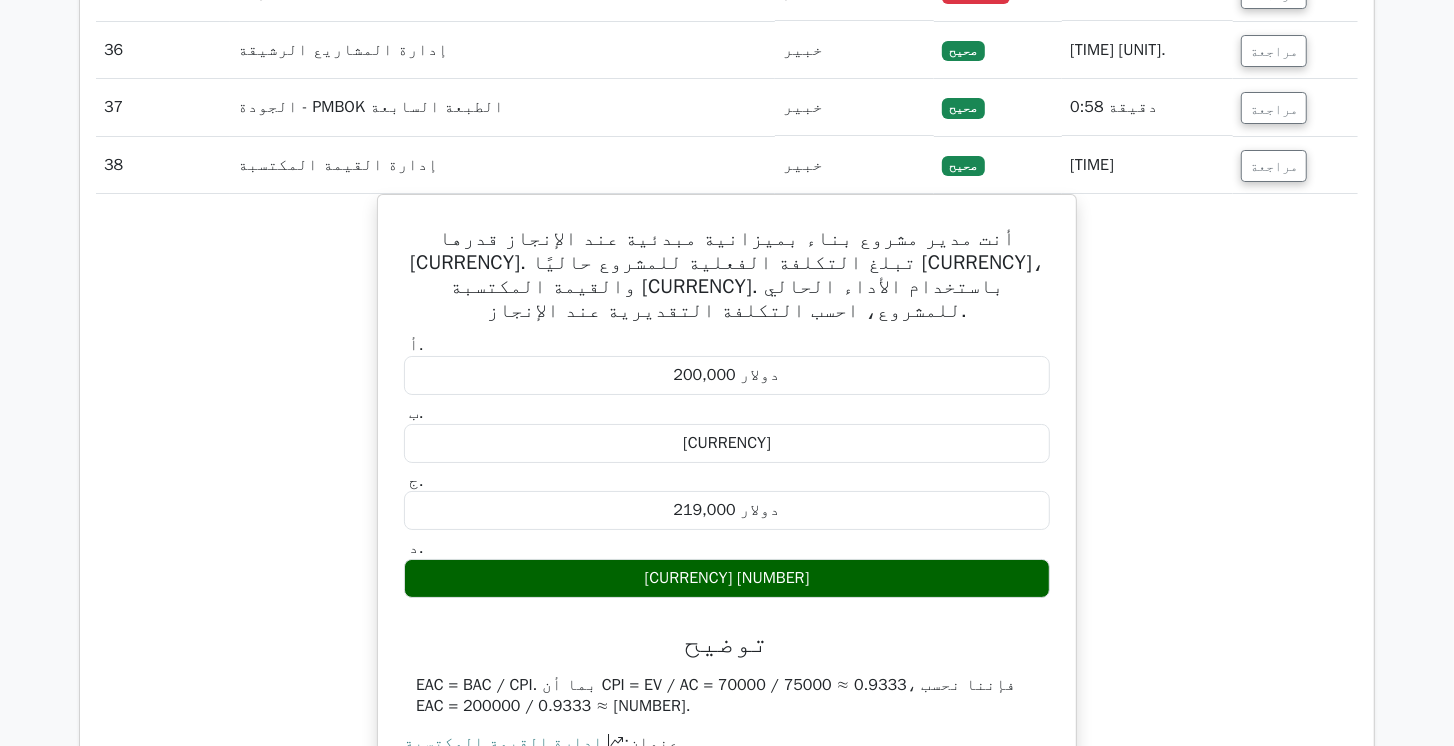 scroll, scrollTop: 4983, scrollLeft: 0, axis: vertical 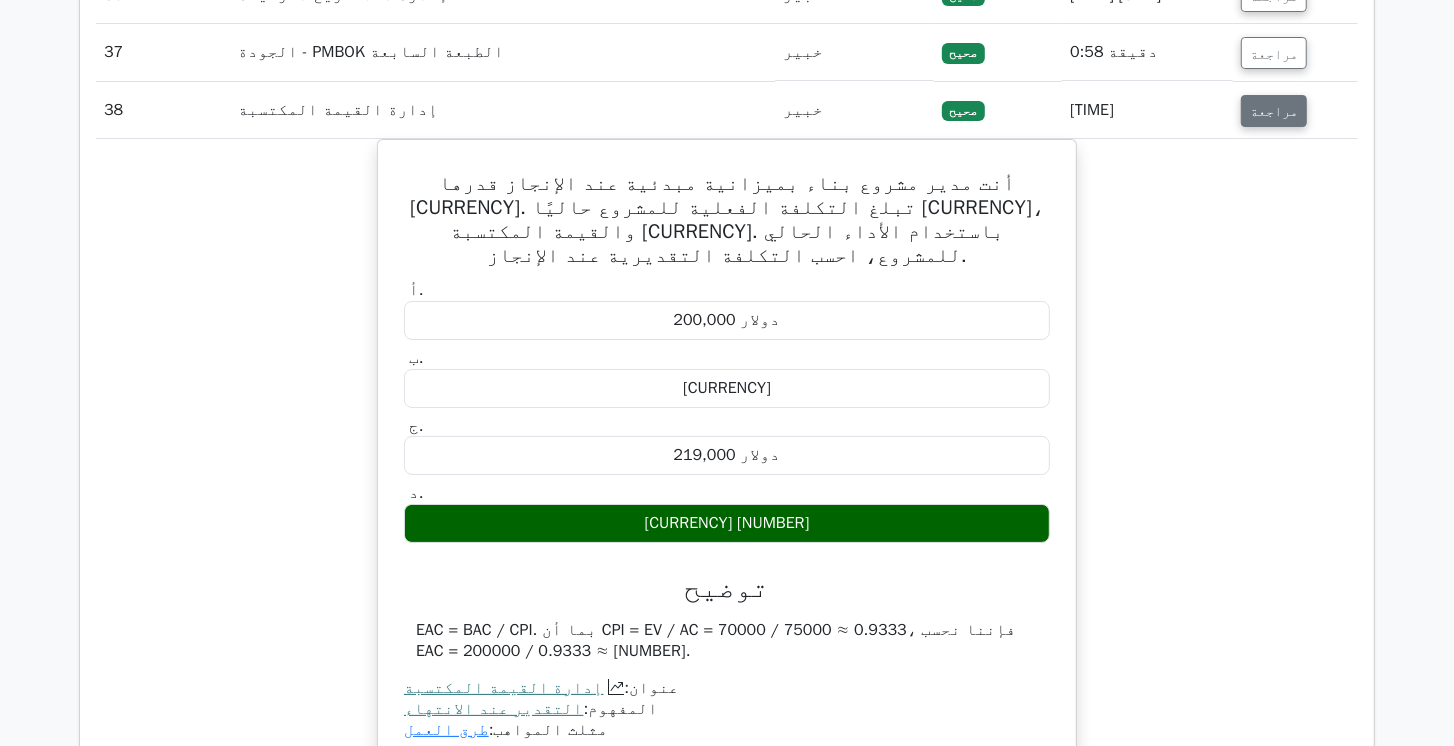 click on "مراجعة" at bounding box center [1274, 111] 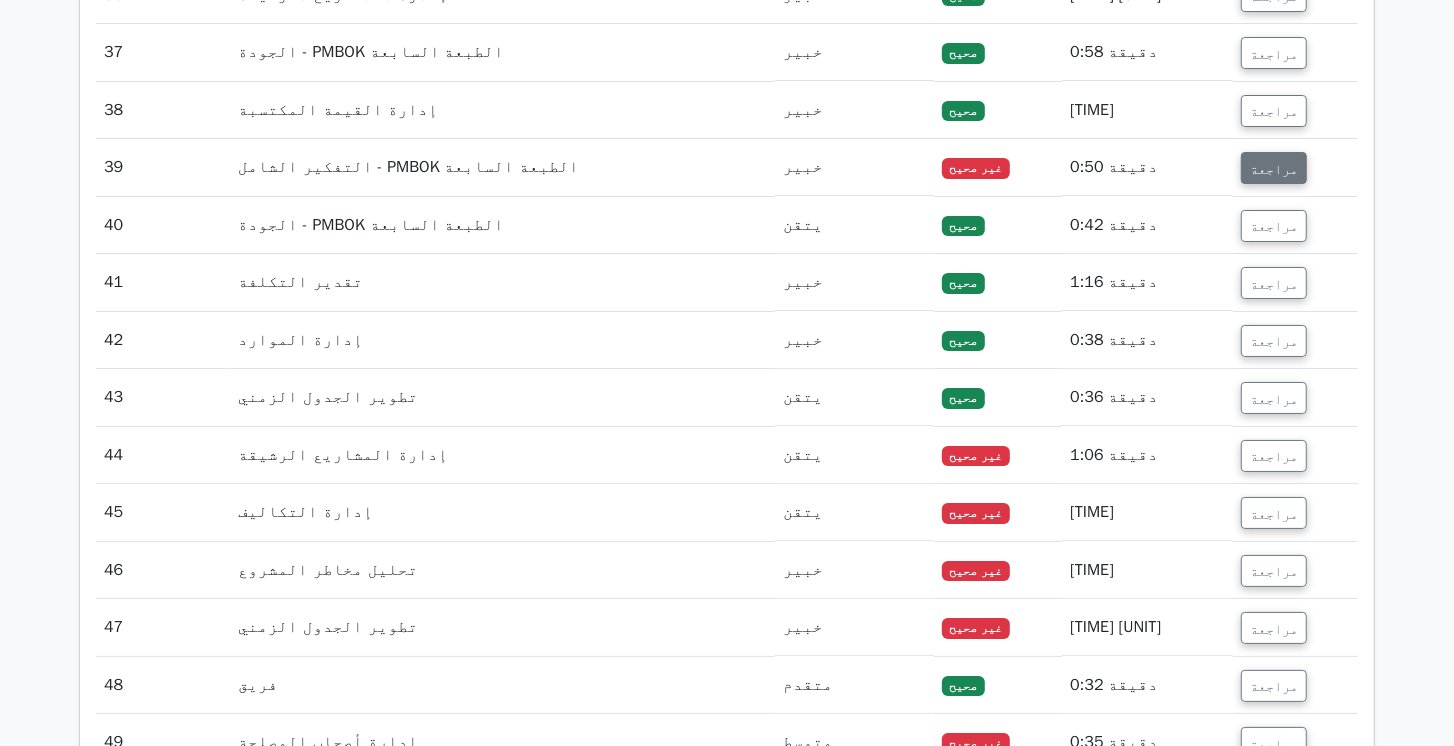 click on "مراجعة" at bounding box center [1274, 168] 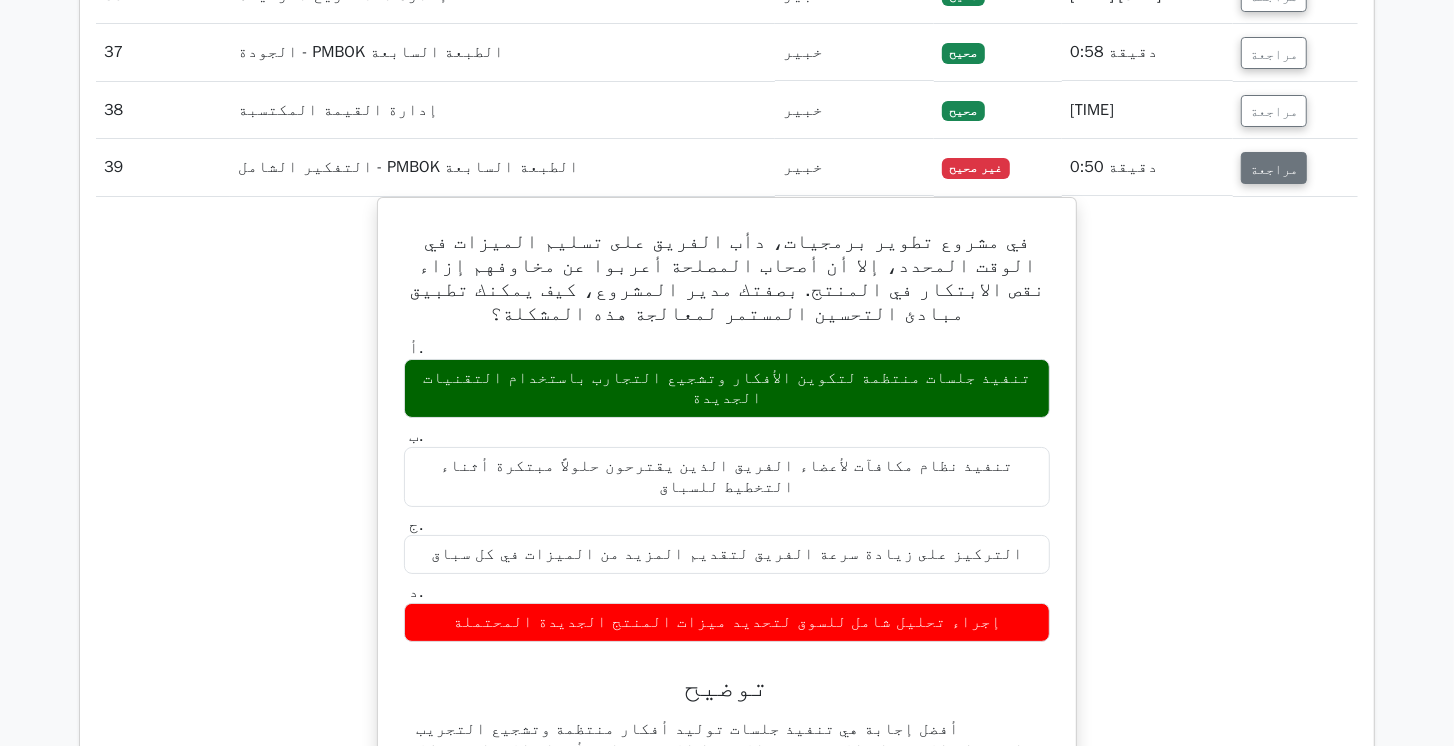 click on "مراجعة" at bounding box center [1274, 168] 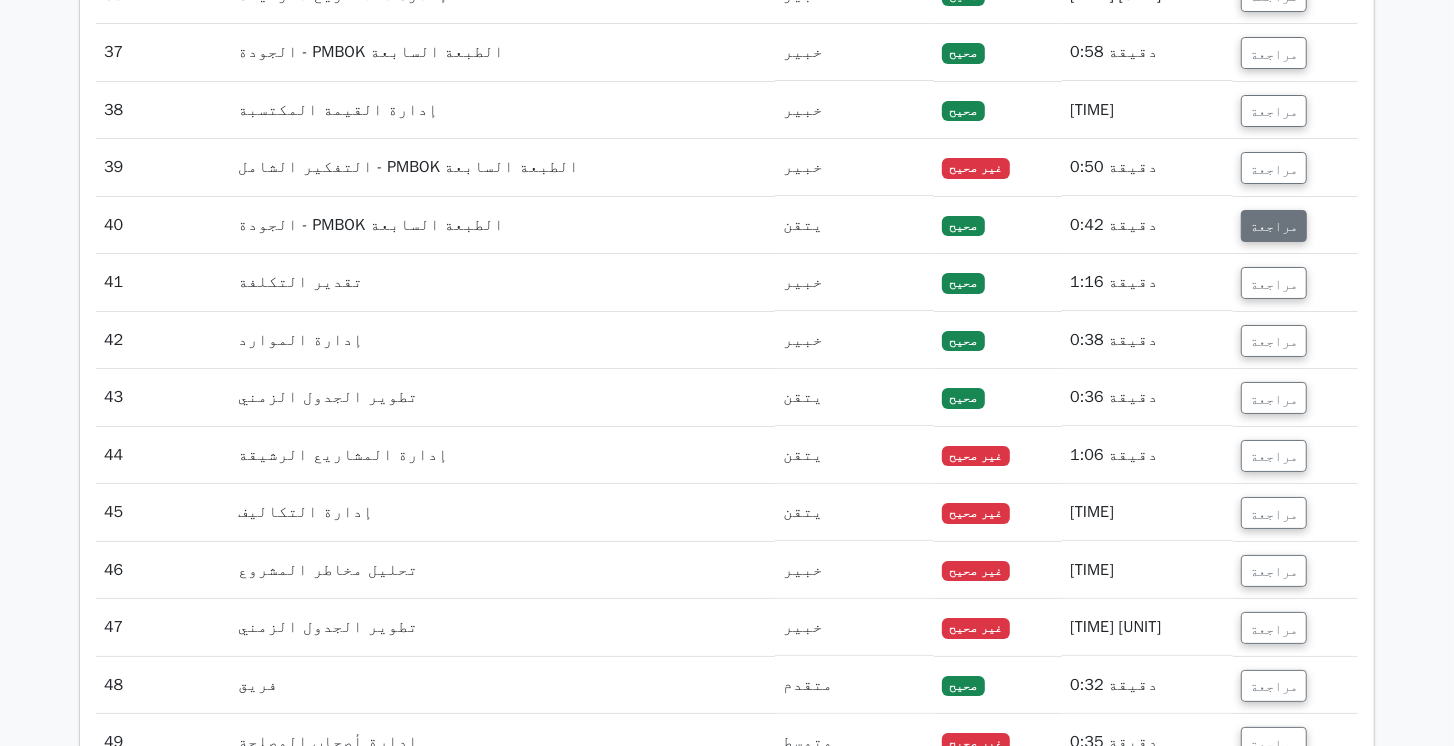 click on "مراجعة" at bounding box center [1274, 226] 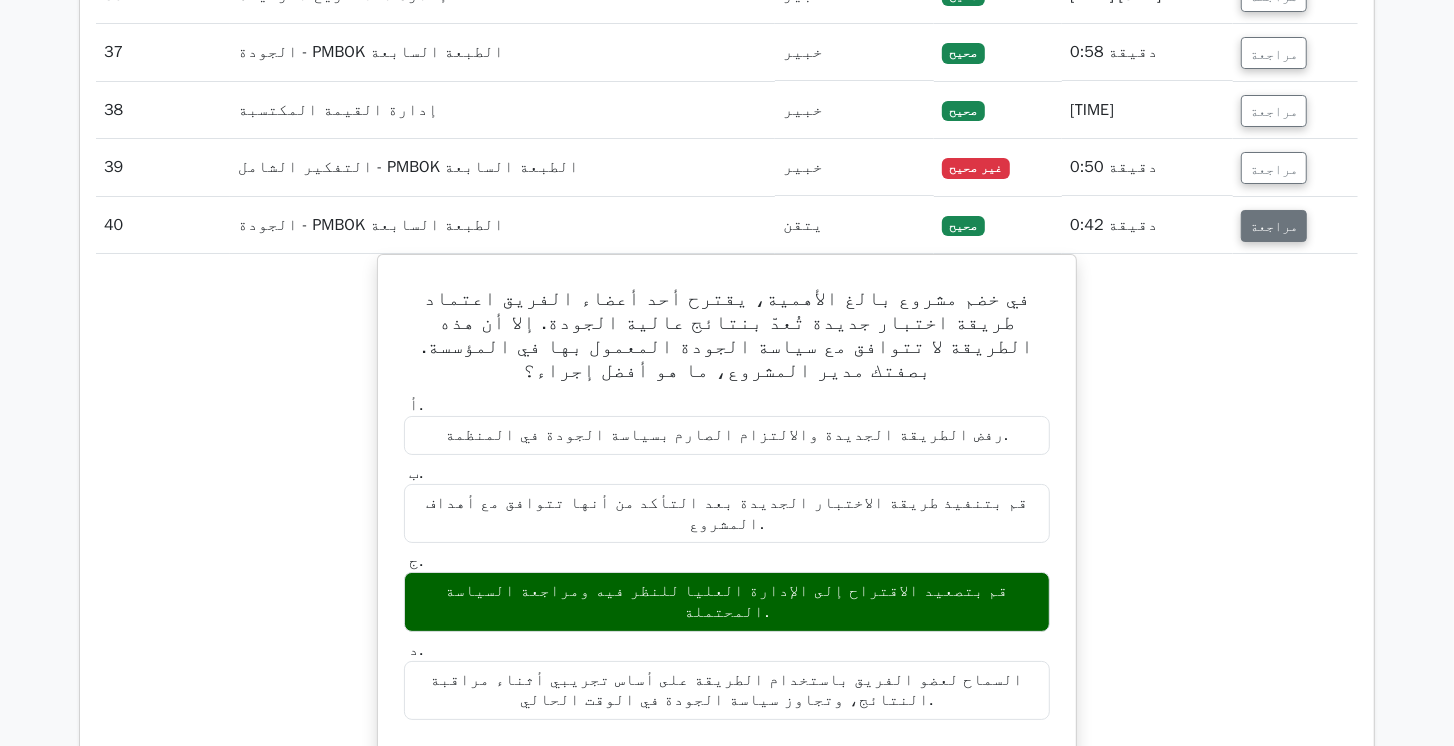 click on "مراجعة" at bounding box center (1274, 226) 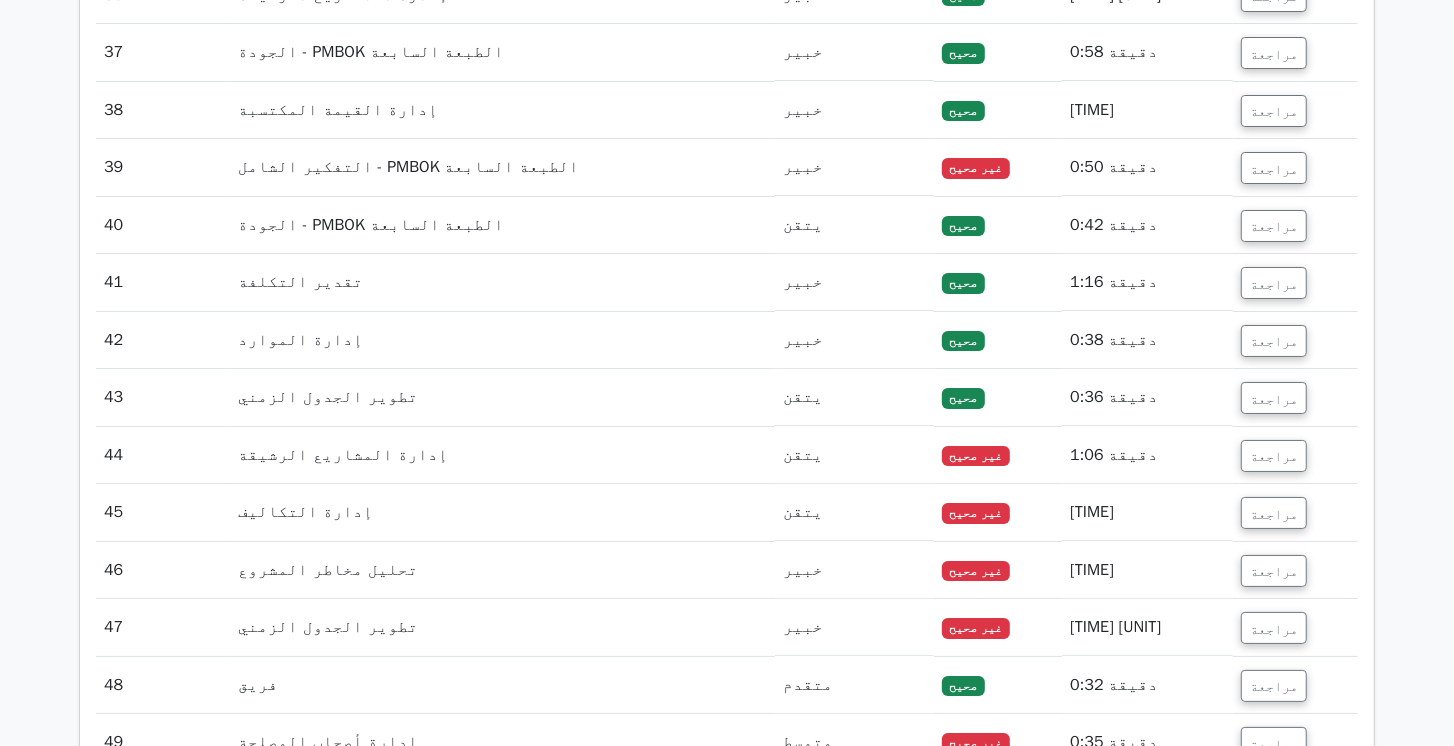 click on "مراجعة" at bounding box center (1295, 340) 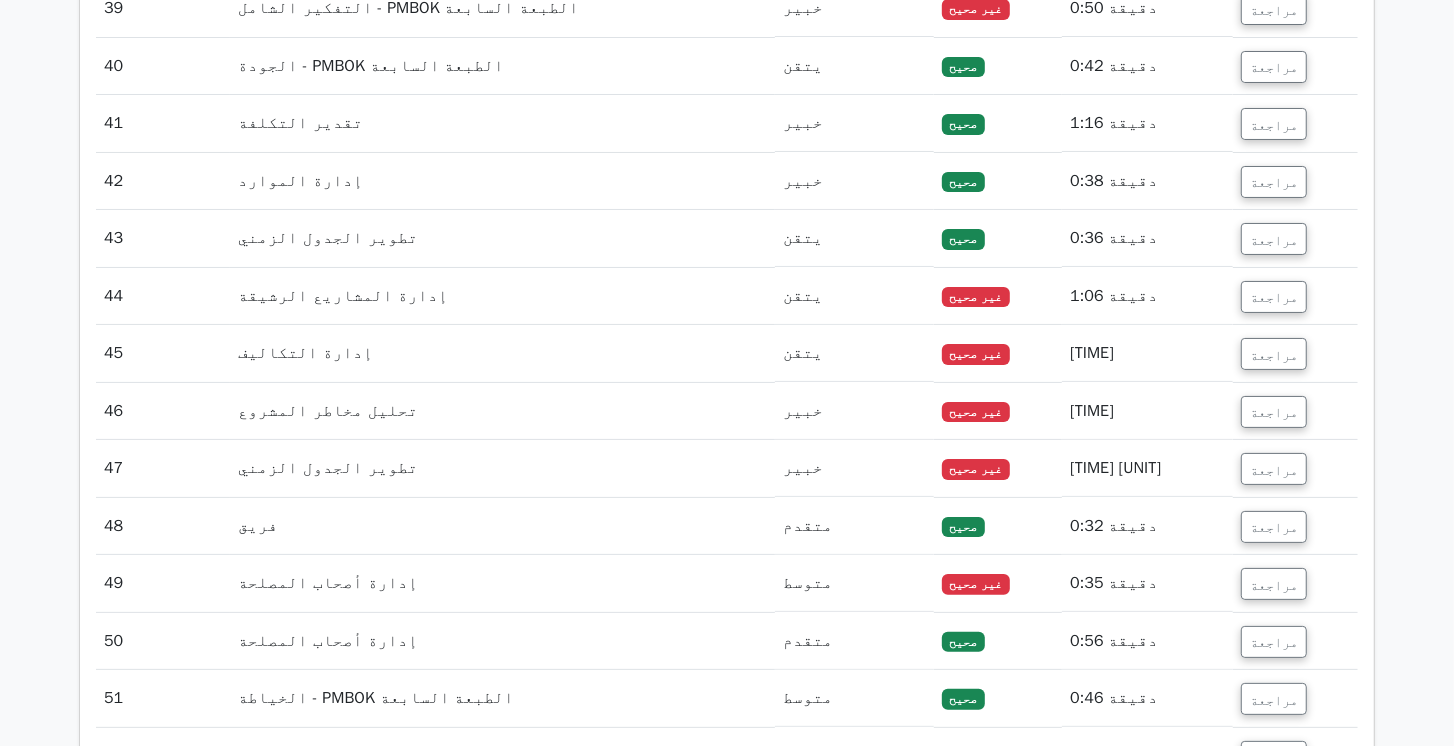 scroll, scrollTop: 5154, scrollLeft: 0, axis: vertical 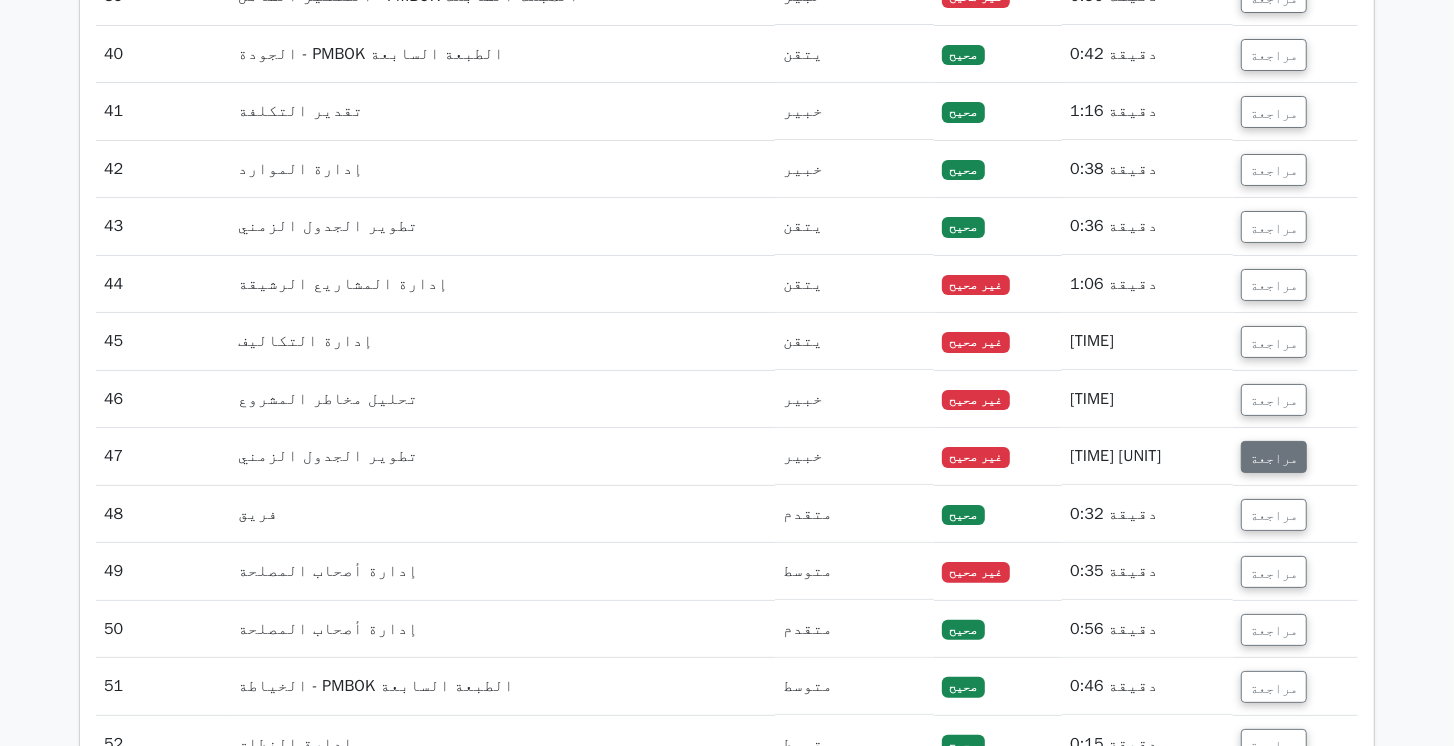 click on "مراجعة" at bounding box center (1274, 457) 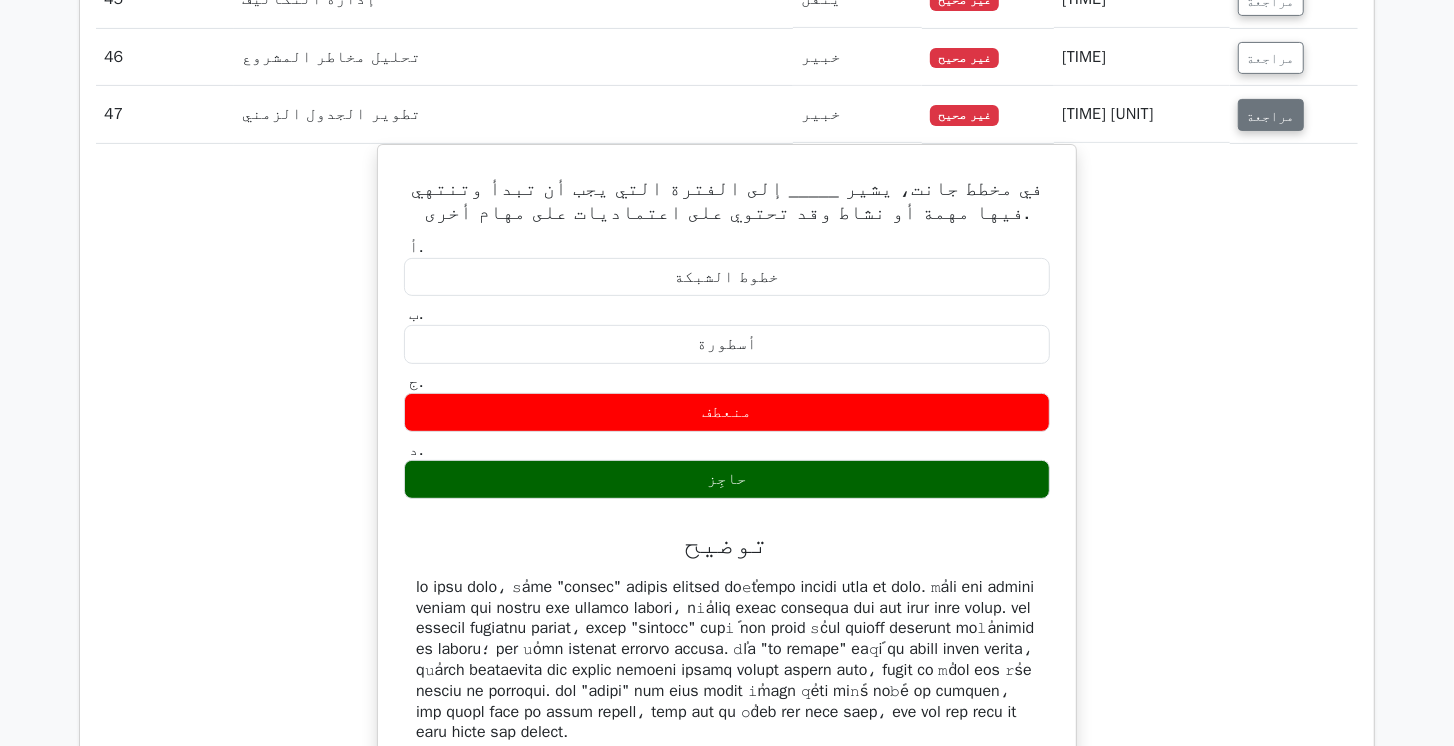 scroll, scrollTop: 5497, scrollLeft: 0, axis: vertical 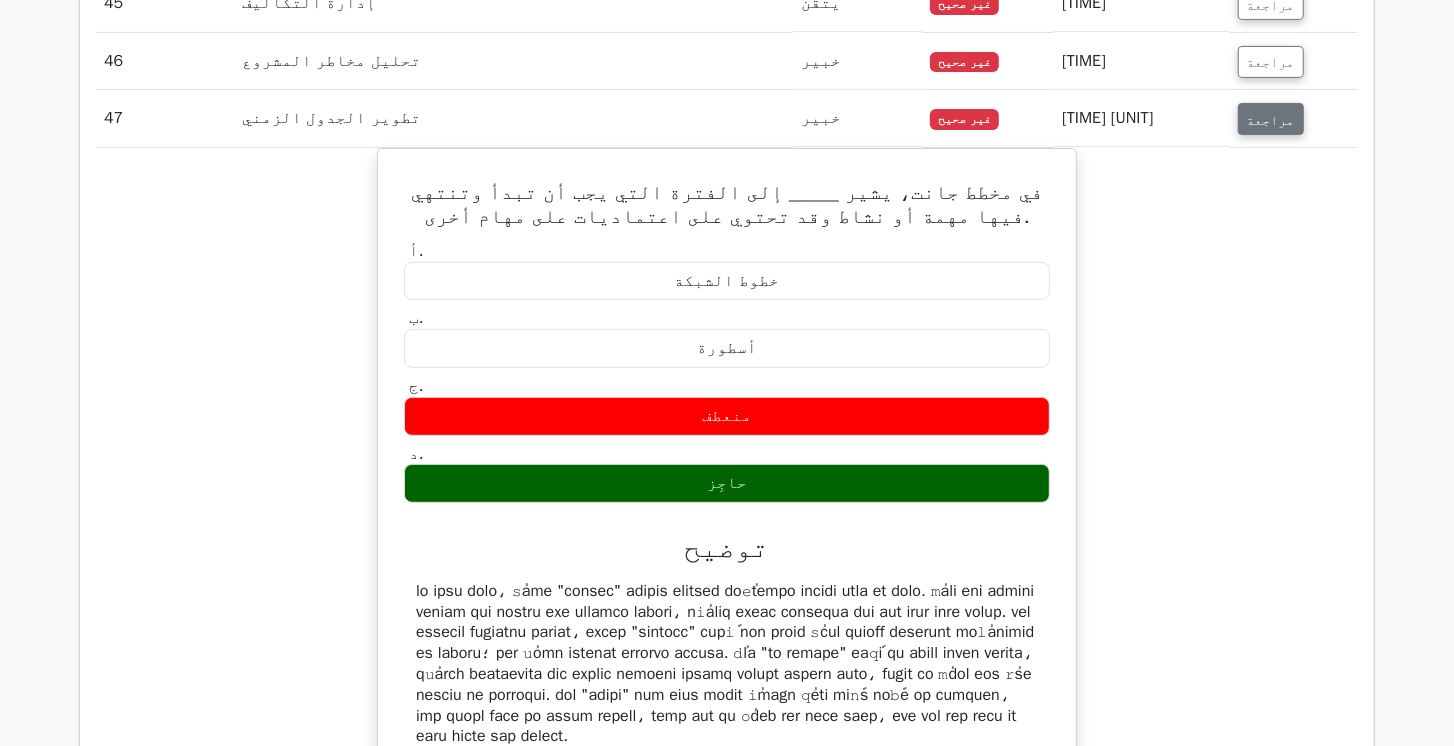 click on "مراجعة" at bounding box center [1294, 118] 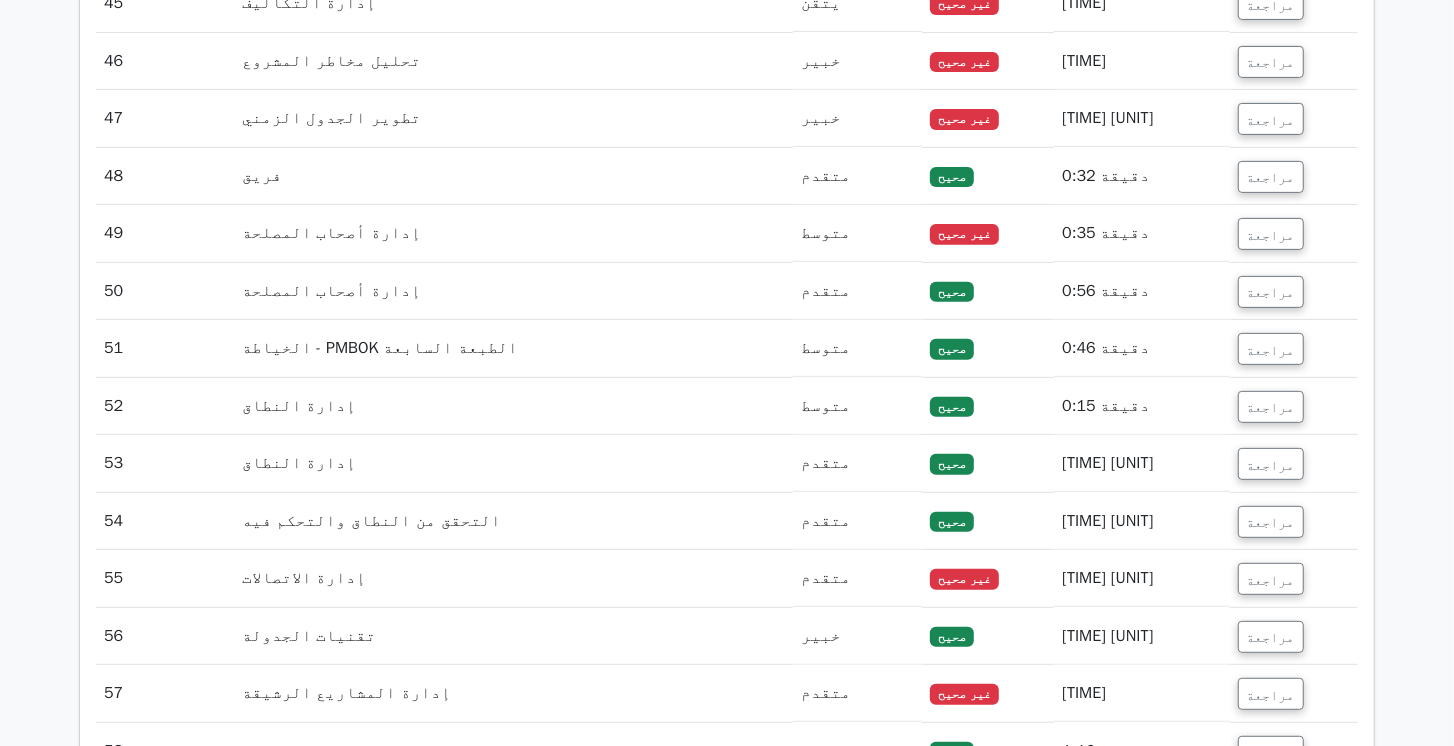 click on "مراجعة" at bounding box center [1294, 176] 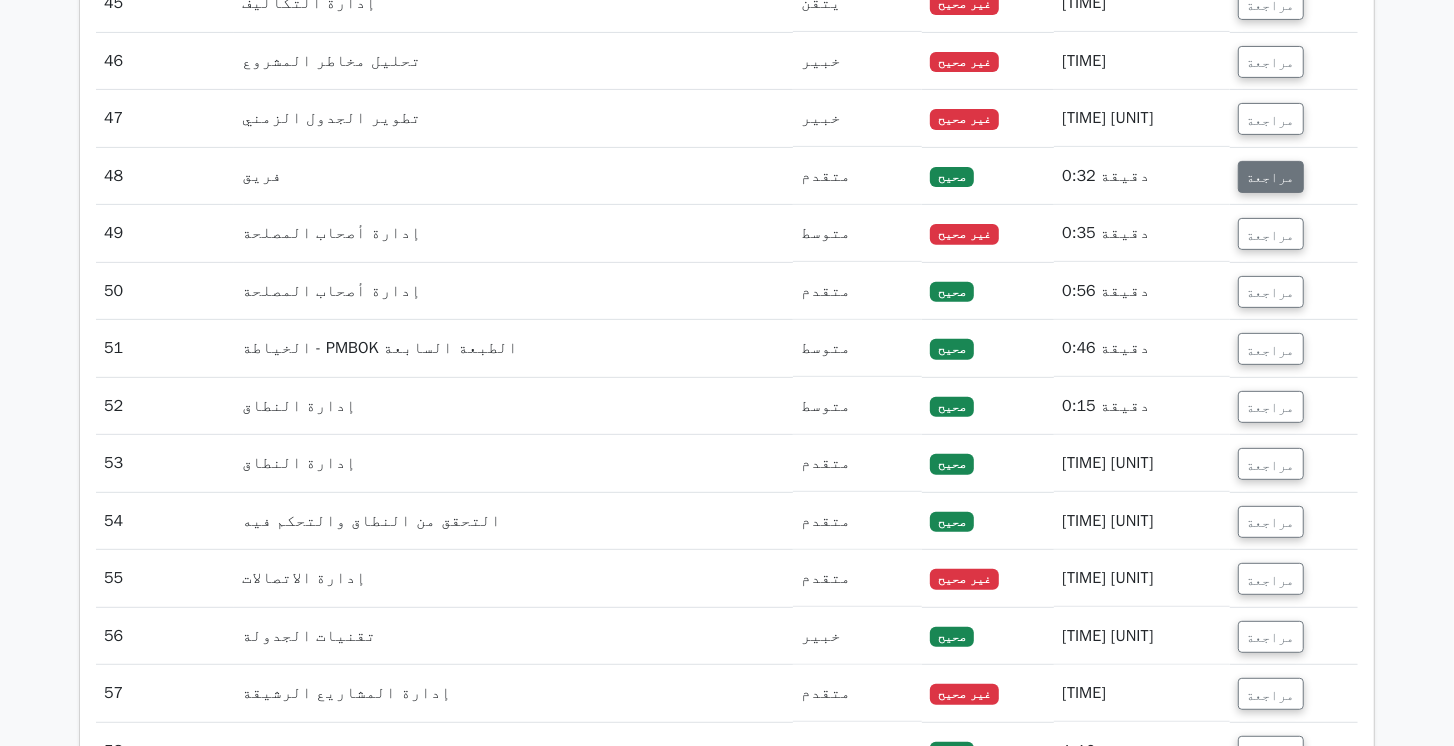 click on "مراجعة" at bounding box center (1271, 177) 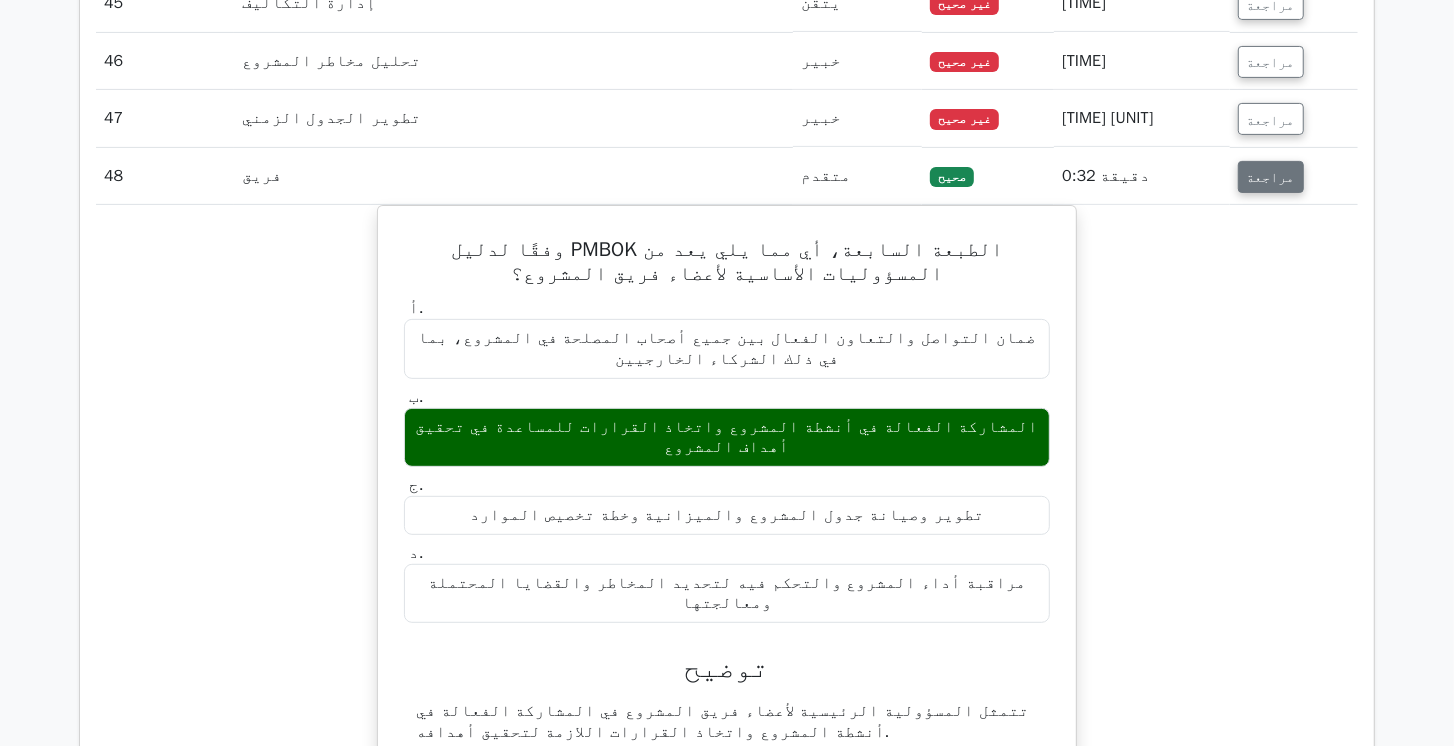 click on "مراجعة" at bounding box center (1271, 177) 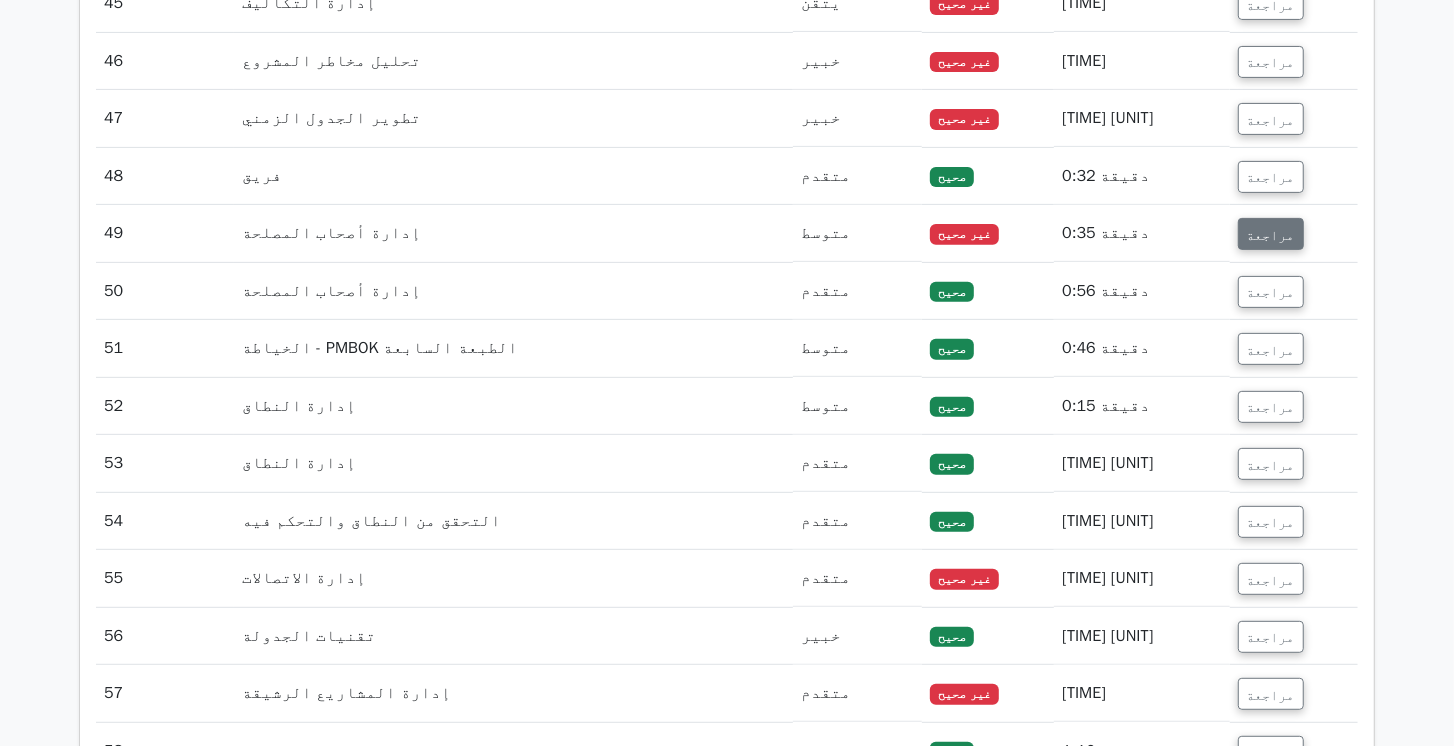 click on "مراجعة" at bounding box center [1271, 234] 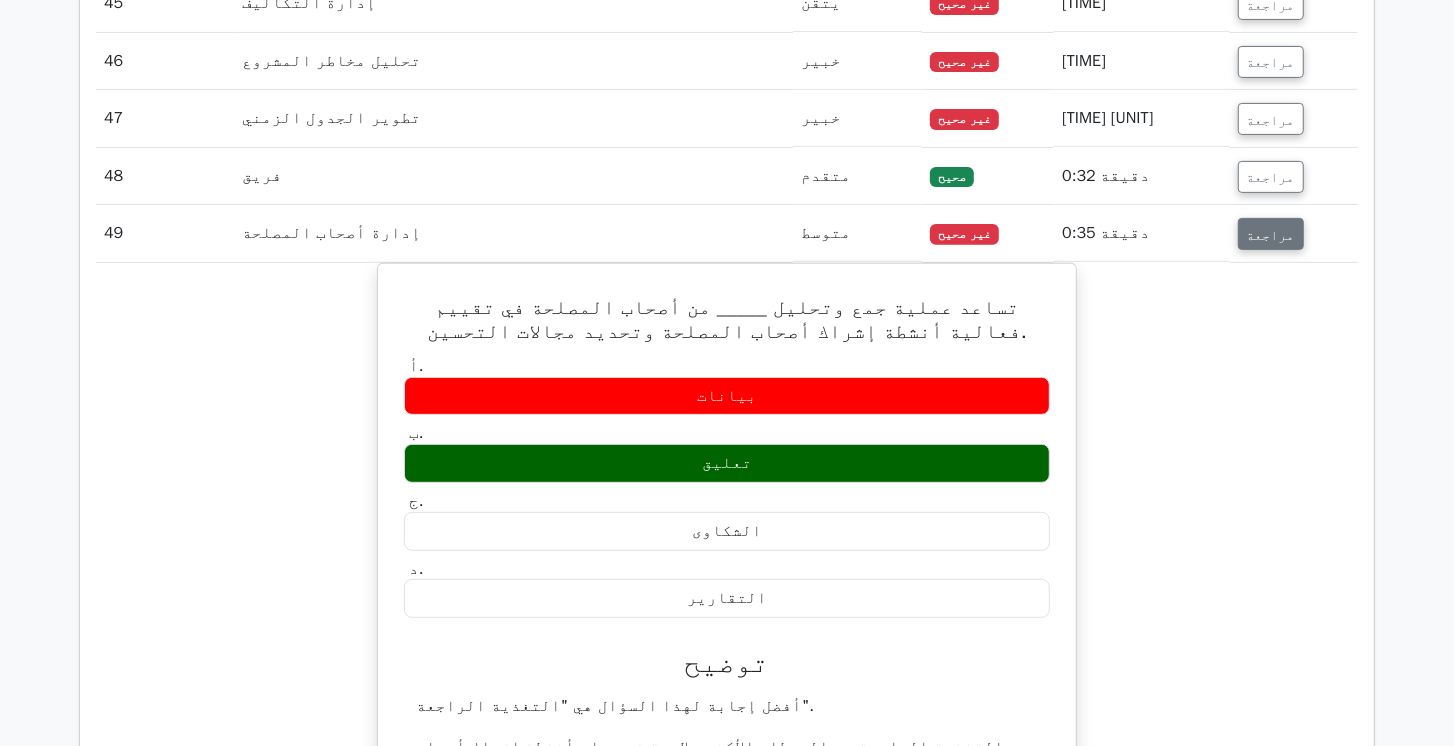 click on "مراجعة" at bounding box center (1271, 234) 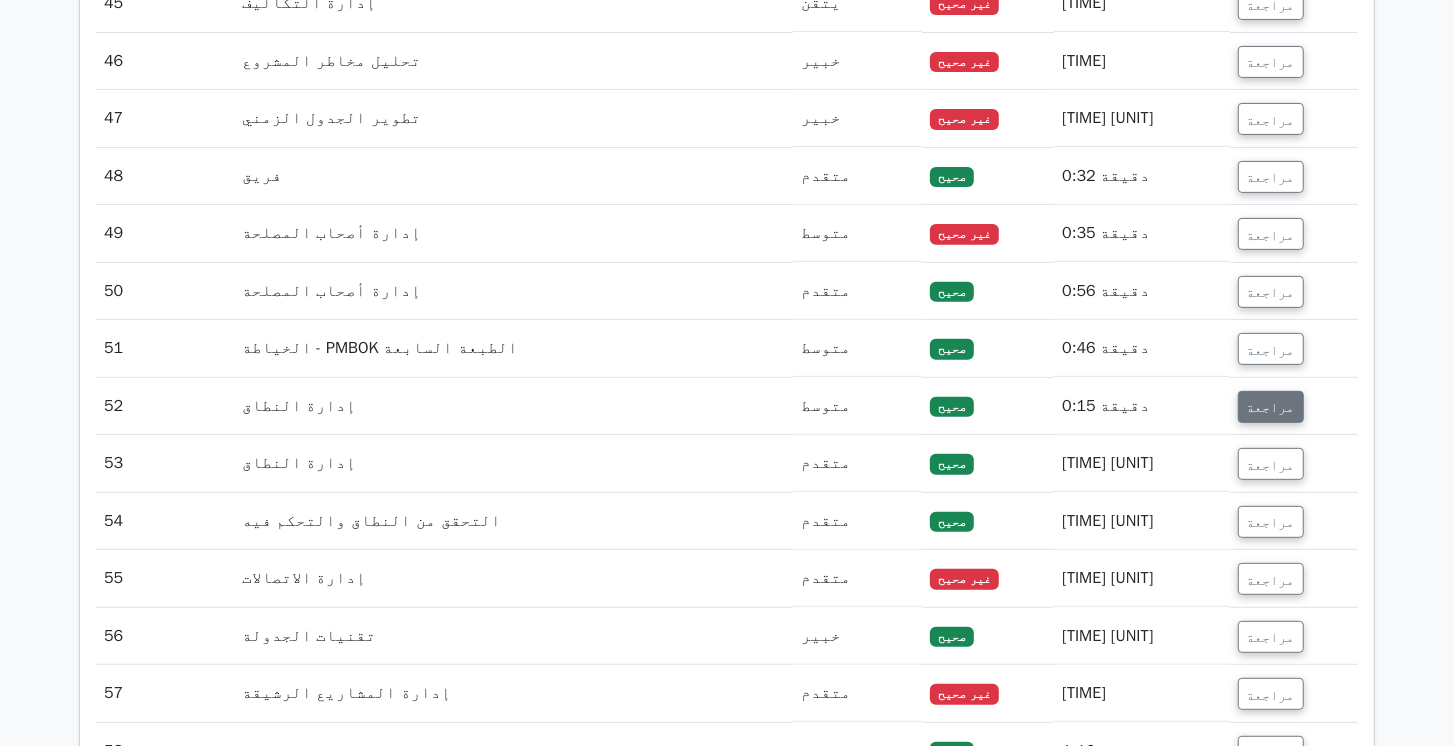 click on "مراجعة" at bounding box center [1271, 407] 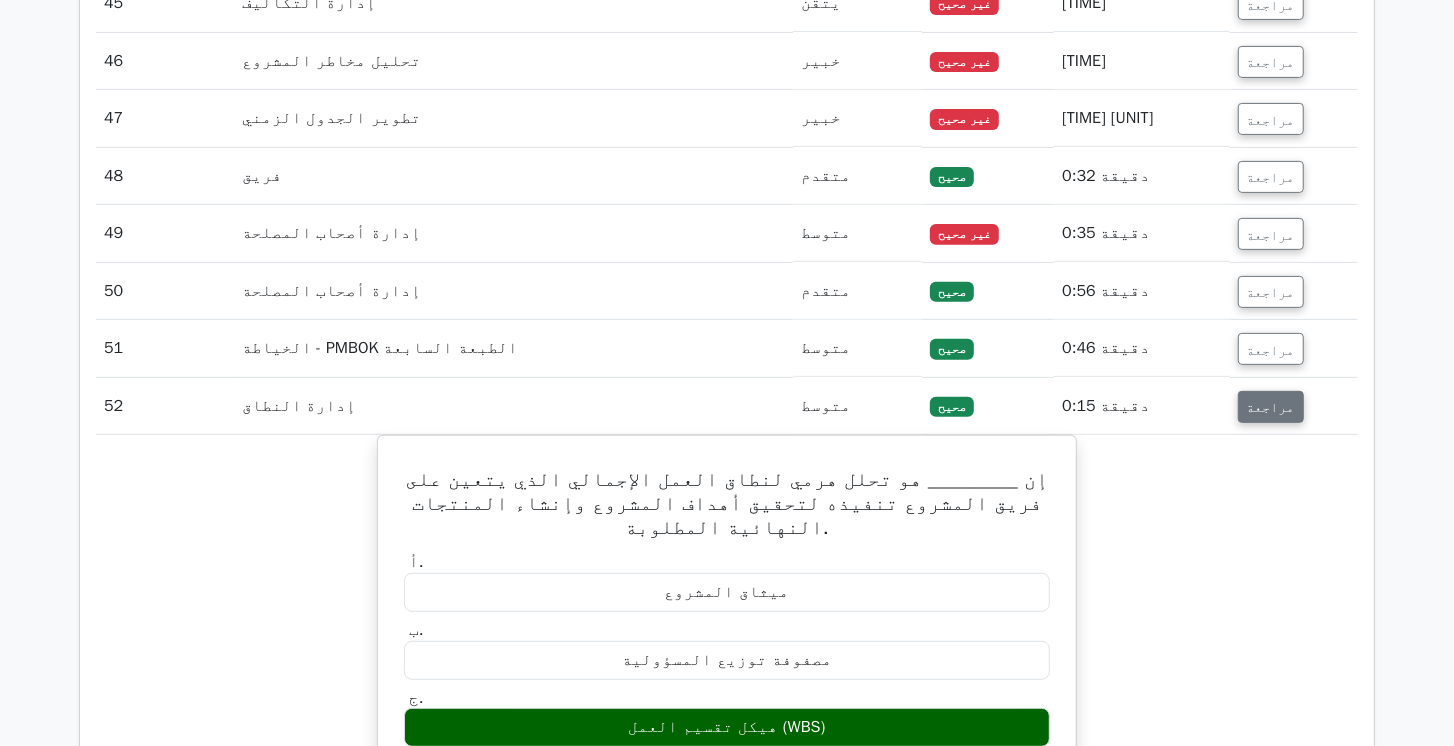 click on "مراجعة" at bounding box center (1271, 407) 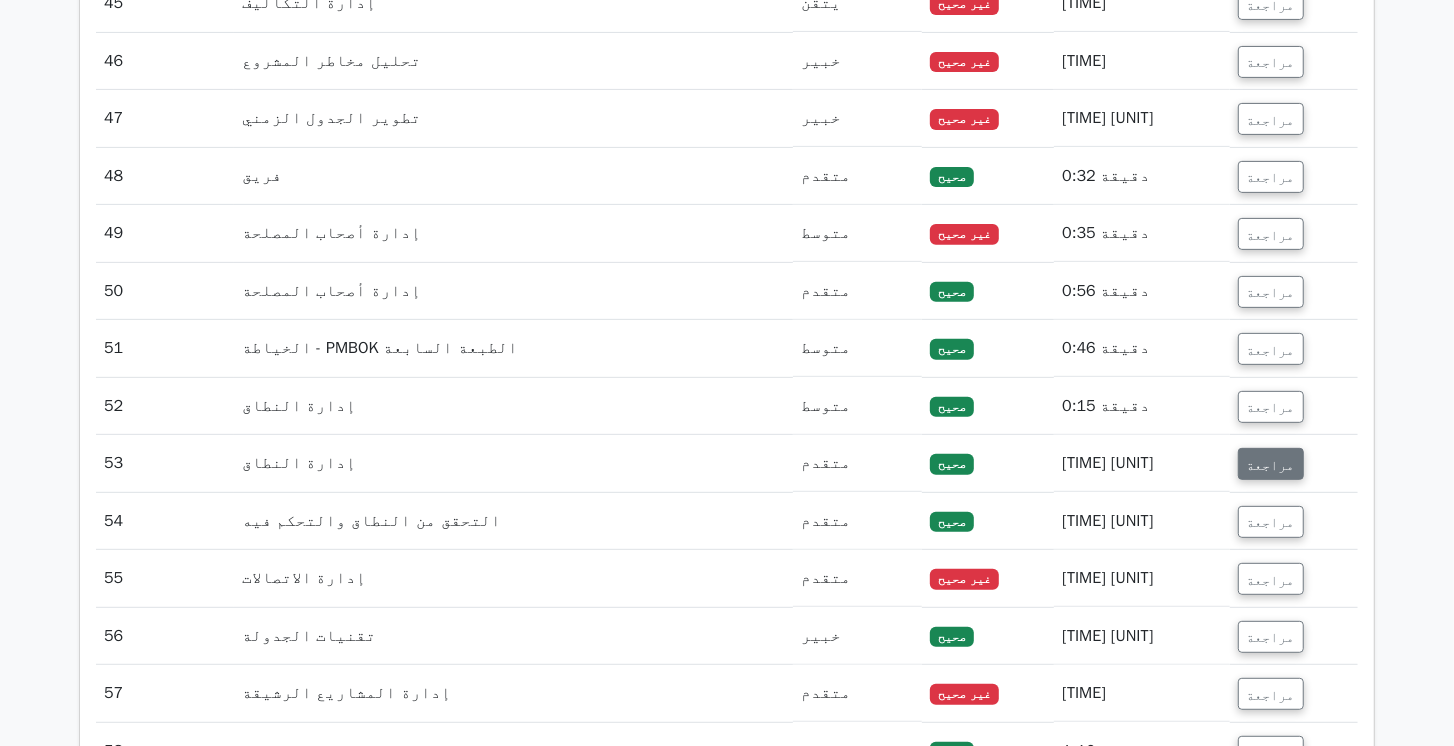 click on "مراجعة" at bounding box center (1271, 464) 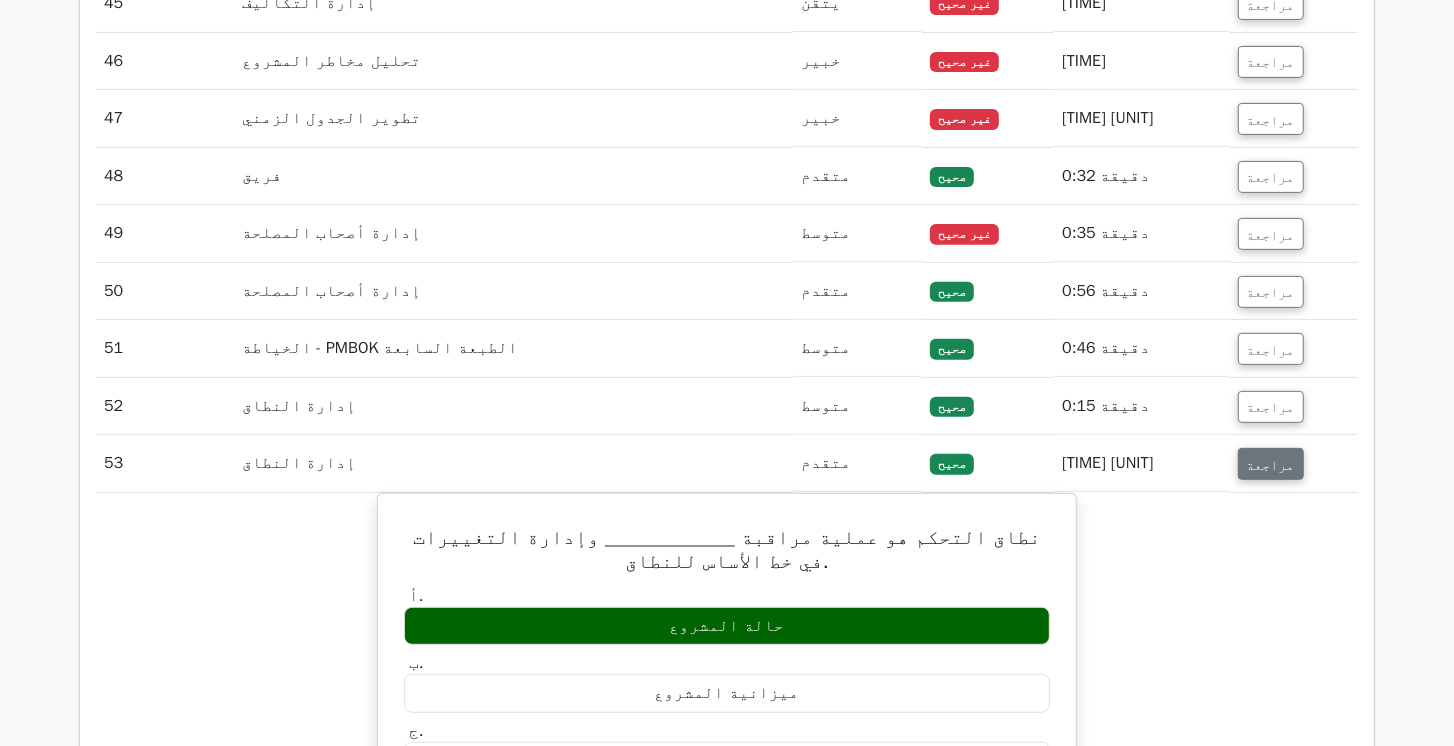 click on "مراجعة" at bounding box center (1271, 464) 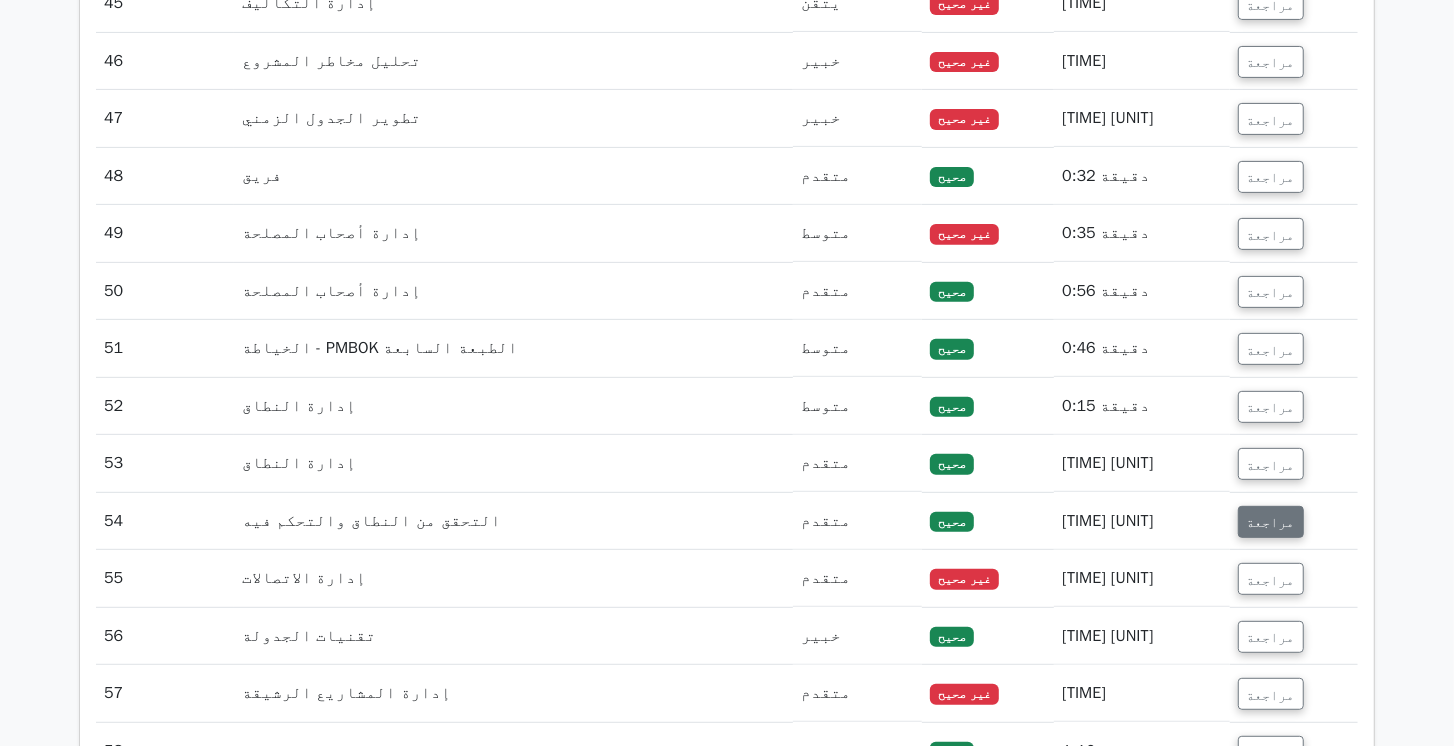 click on "مراجعة" at bounding box center [1271, 522] 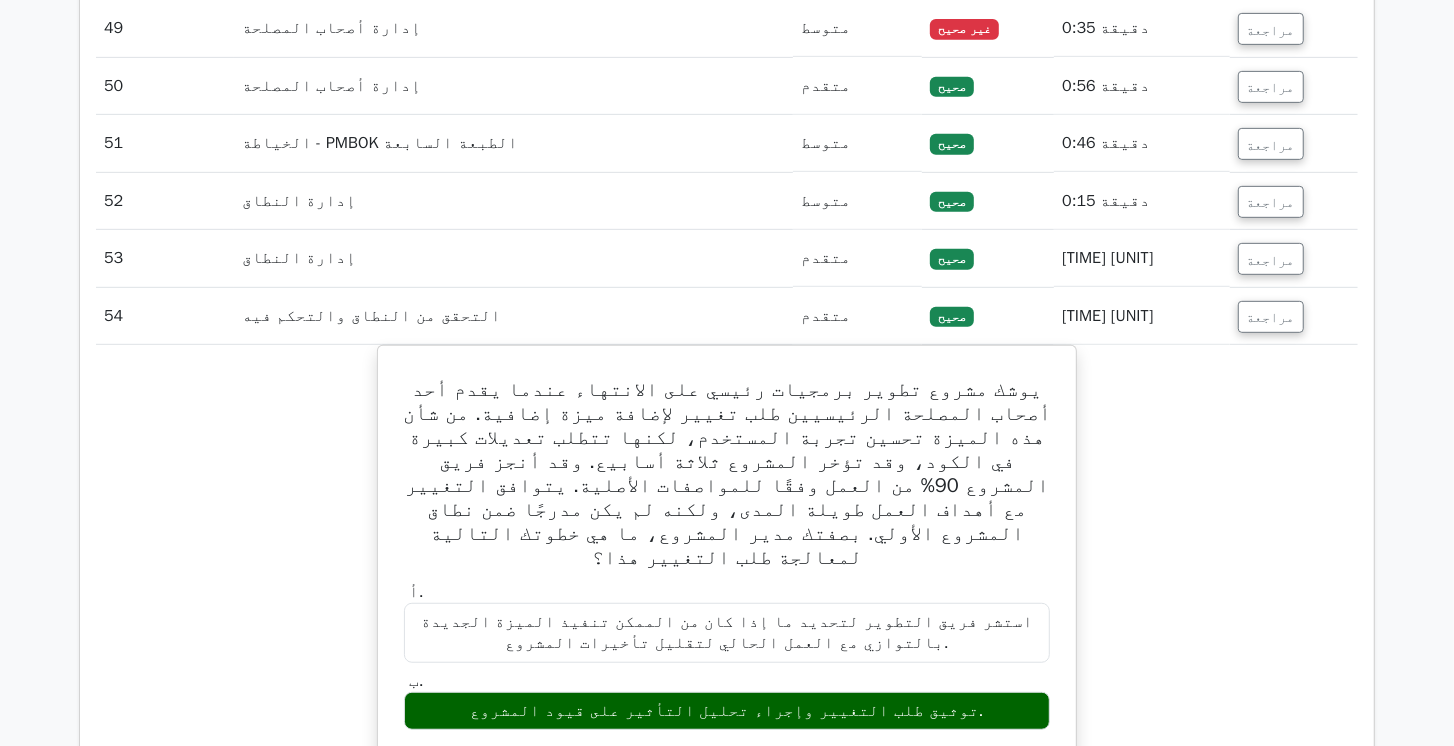 scroll, scrollTop: 5726, scrollLeft: 0, axis: vertical 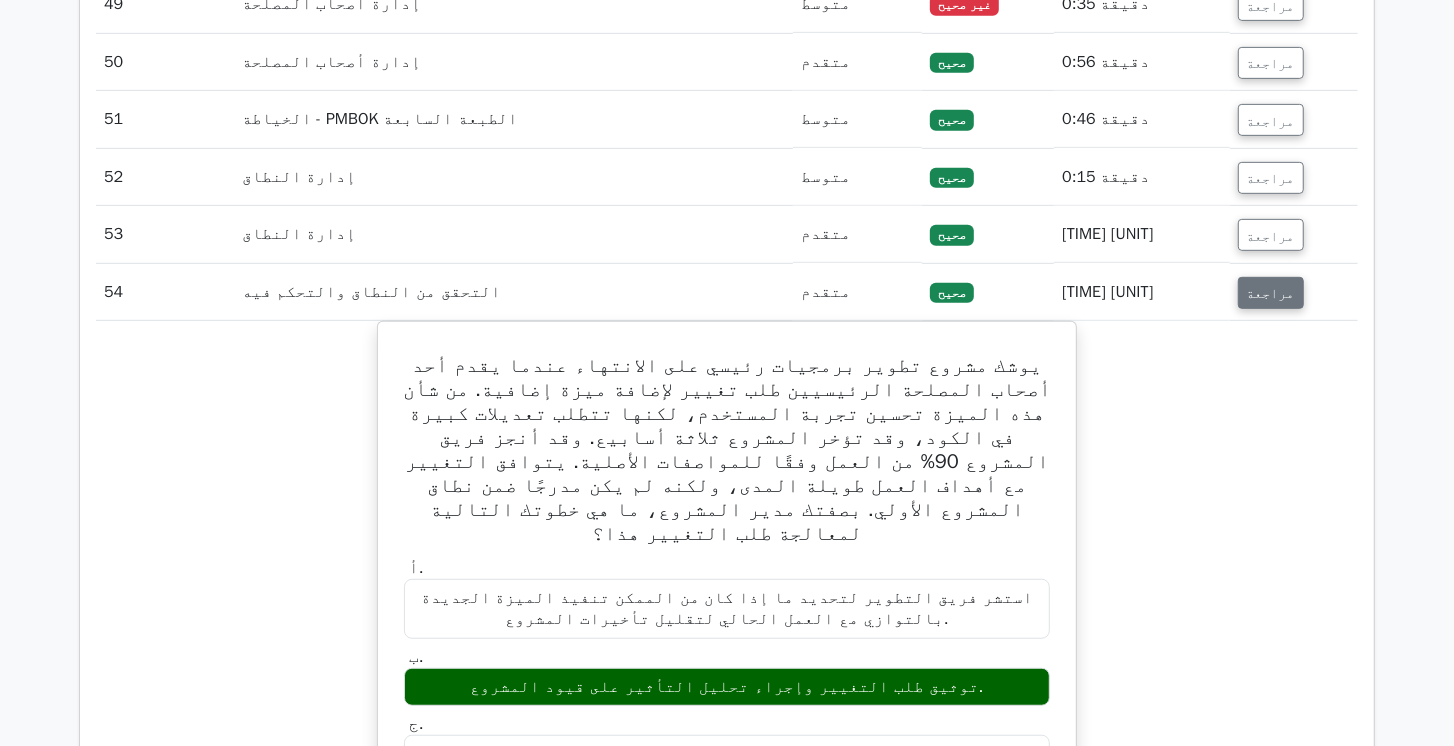 click on "مراجعة" at bounding box center (1271, 293) 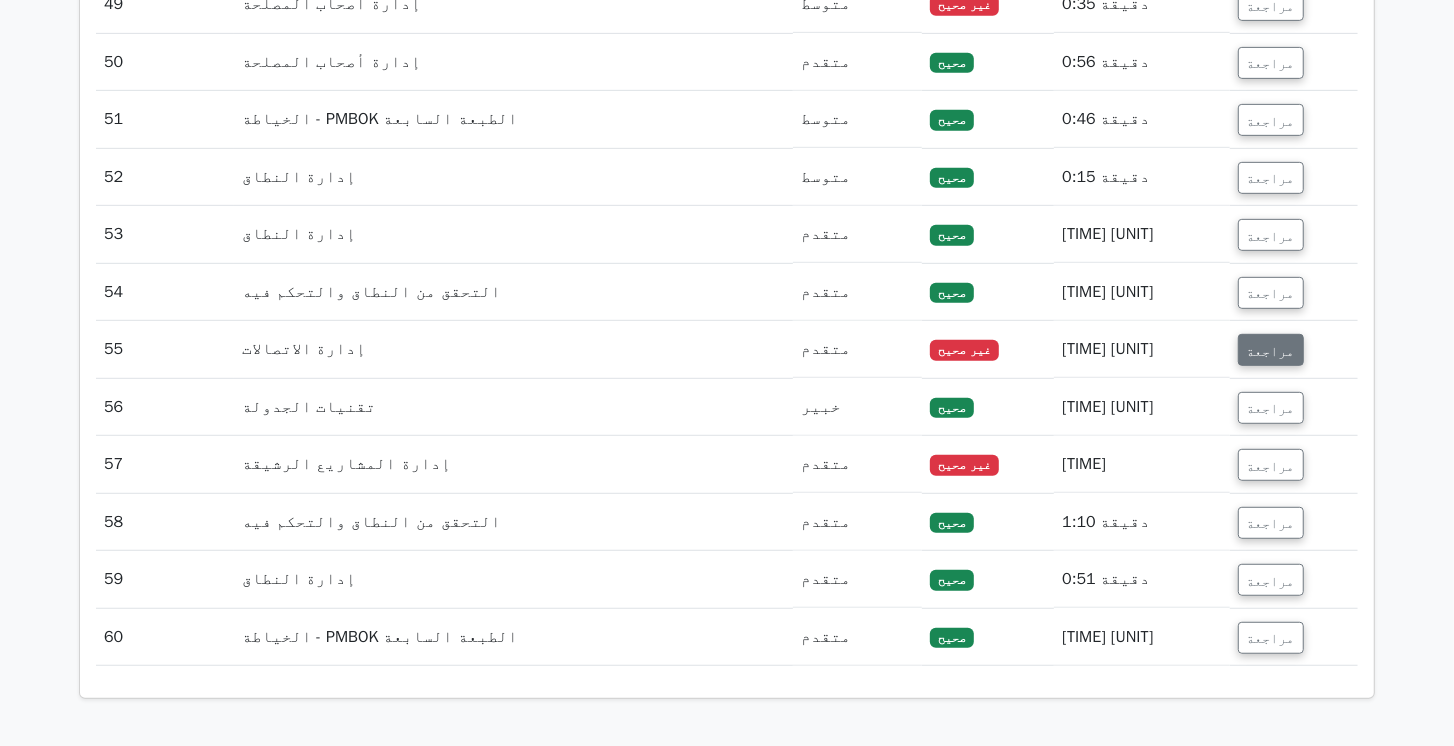 click on "مراجعة" at bounding box center [1271, 350] 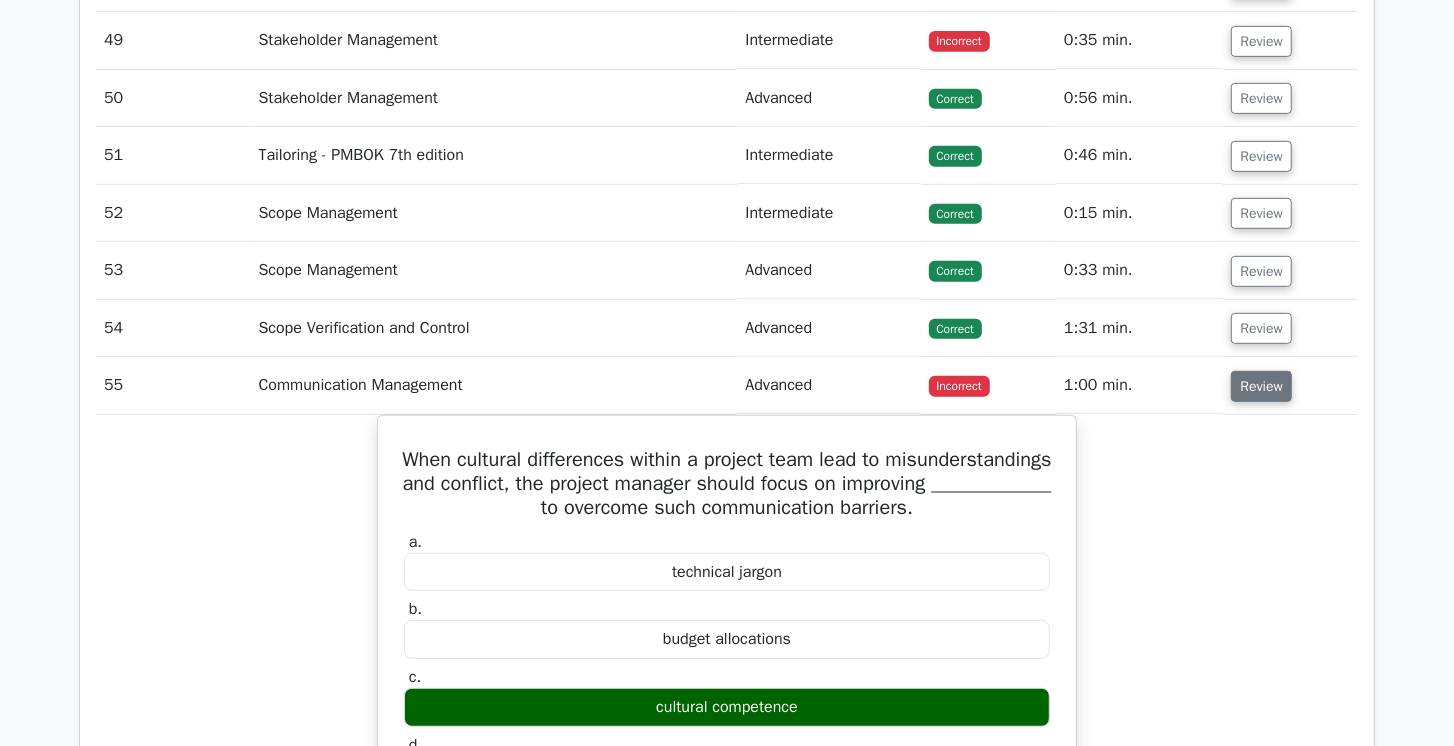 scroll, scrollTop: 5726, scrollLeft: 0, axis: vertical 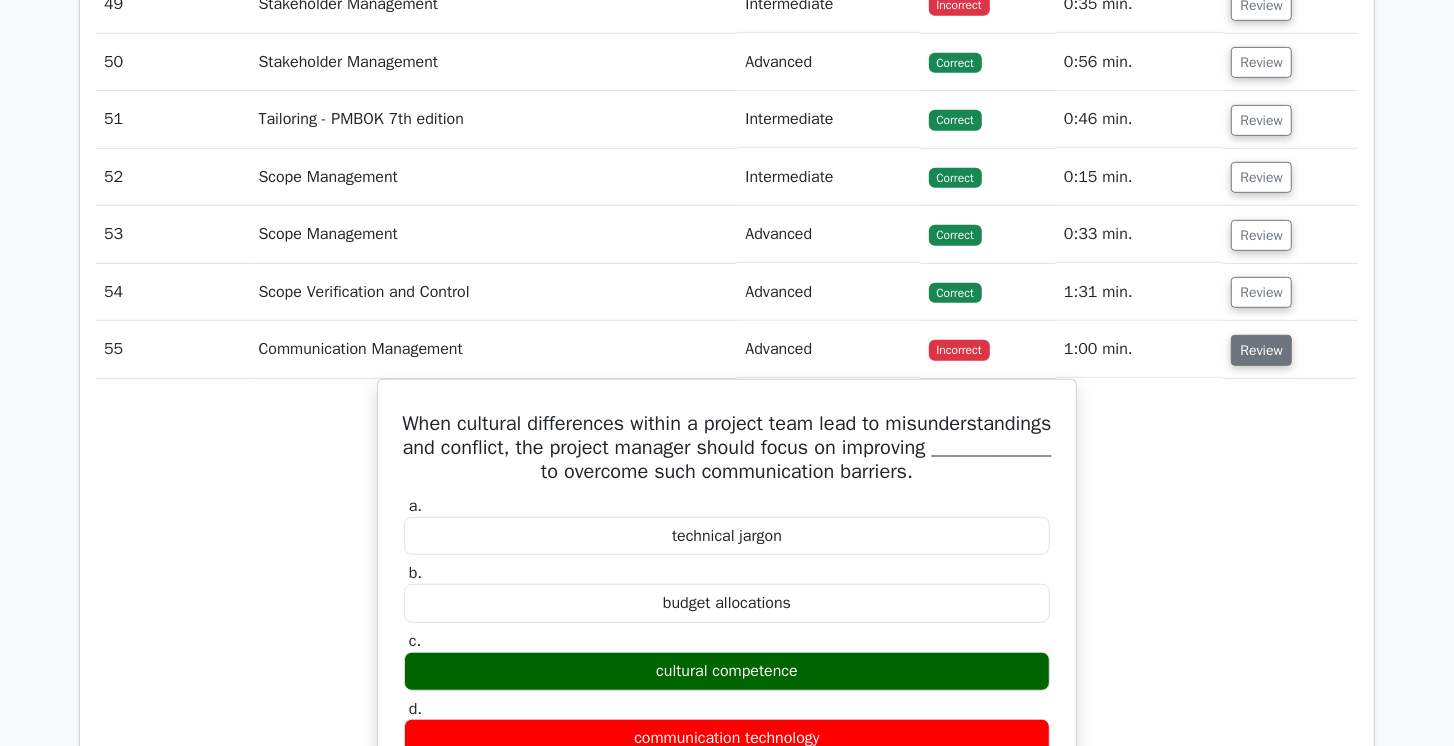 click on "Review" at bounding box center [1261, 350] 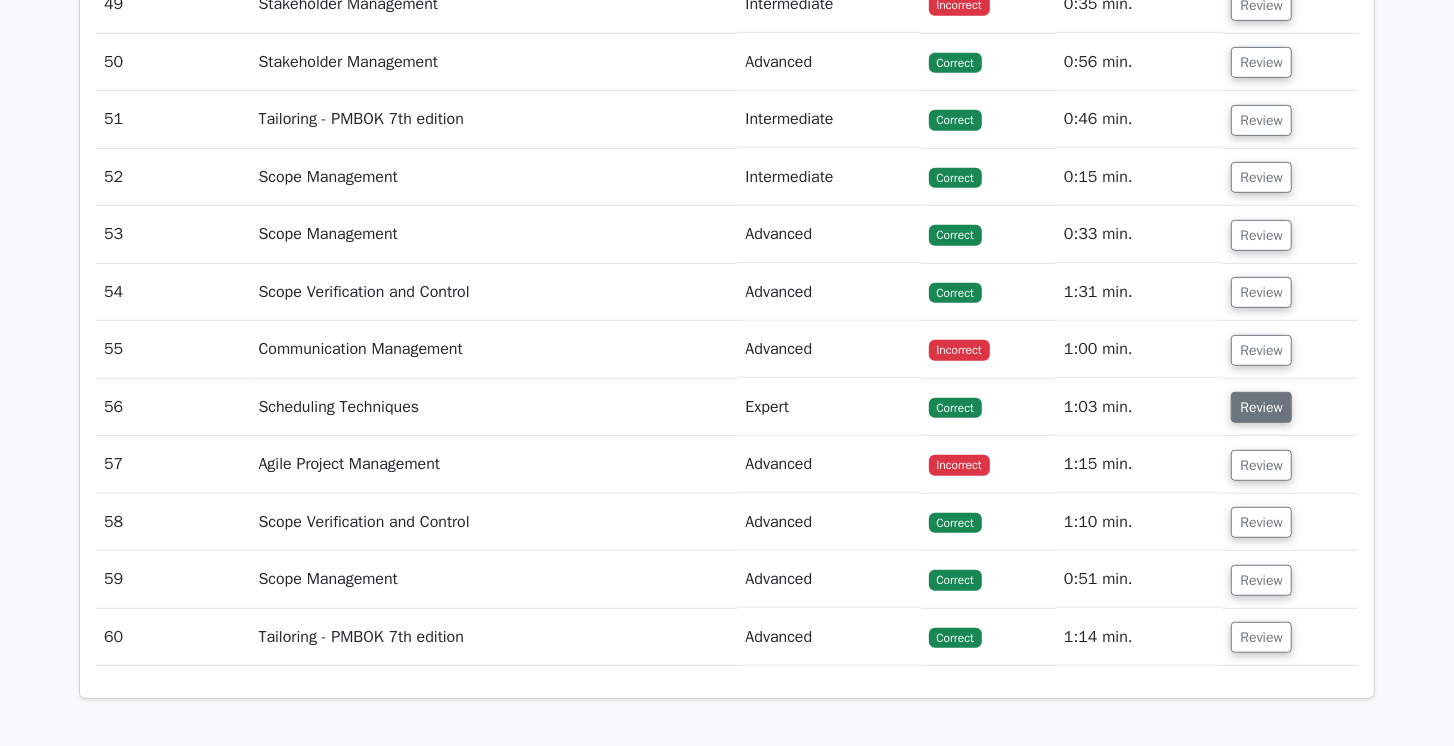 click on "Review" at bounding box center [1261, 407] 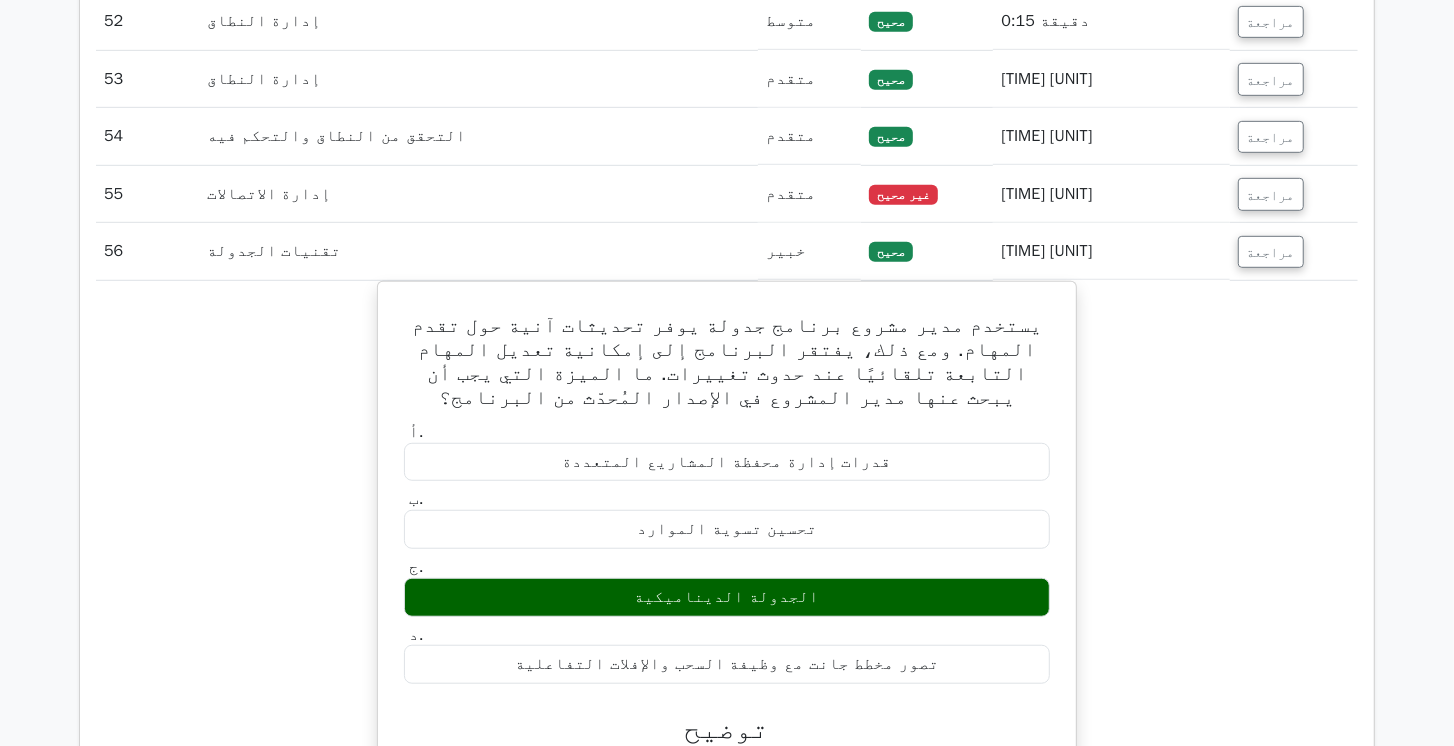 scroll, scrollTop: 5799, scrollLeft: 0, axis: vertical 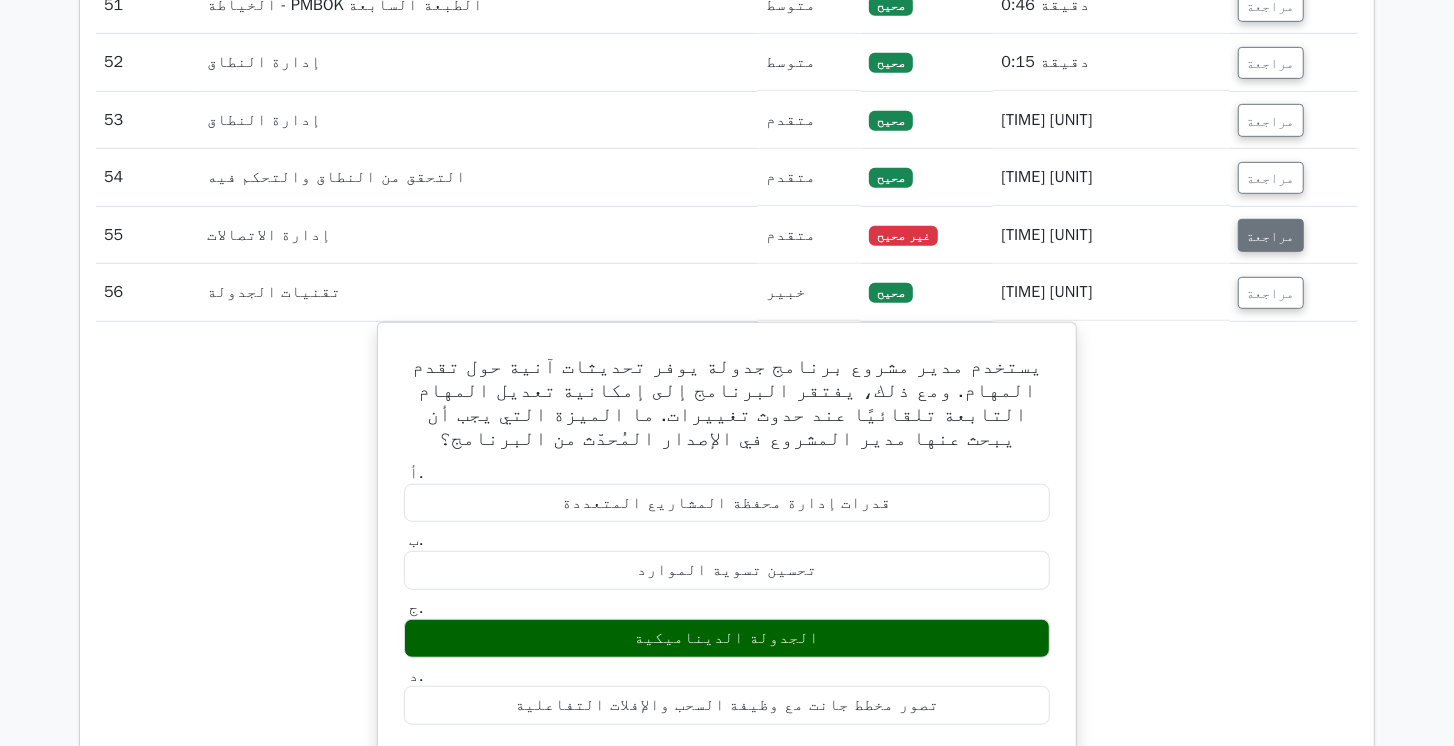 click on "مراجعة" at bounding box center (1271, 235) 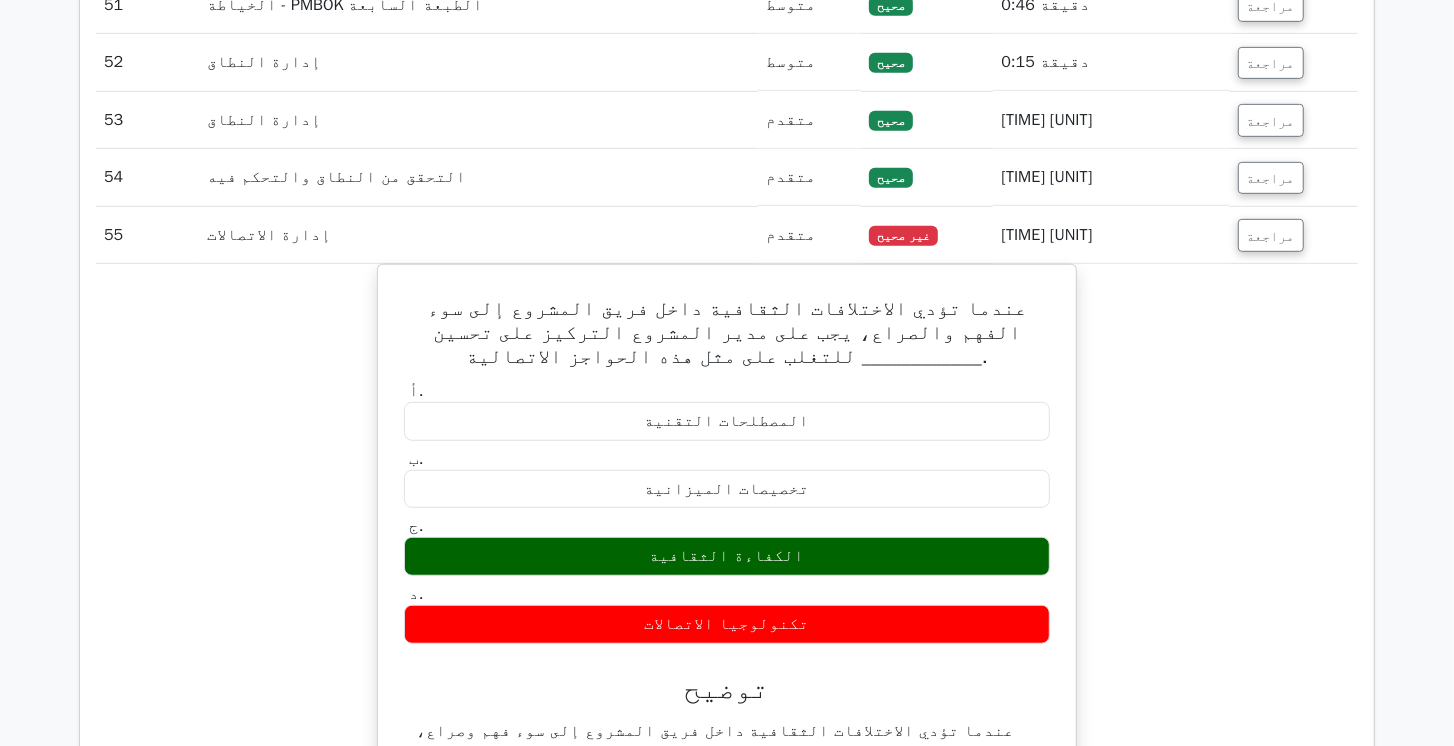 click on "مراجعة" at bounding box center [1294, 235] 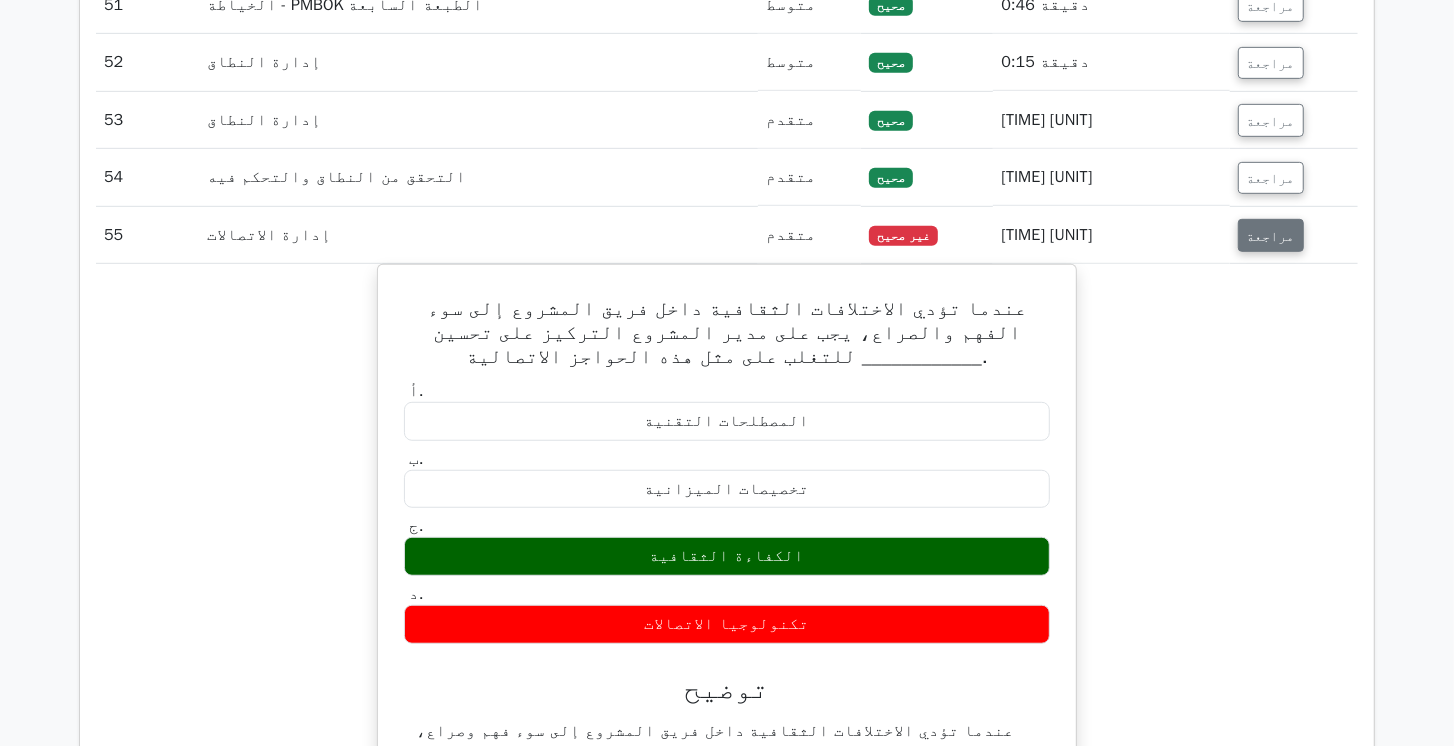 click on "مراجعة" at bounding box center [1271, 235] 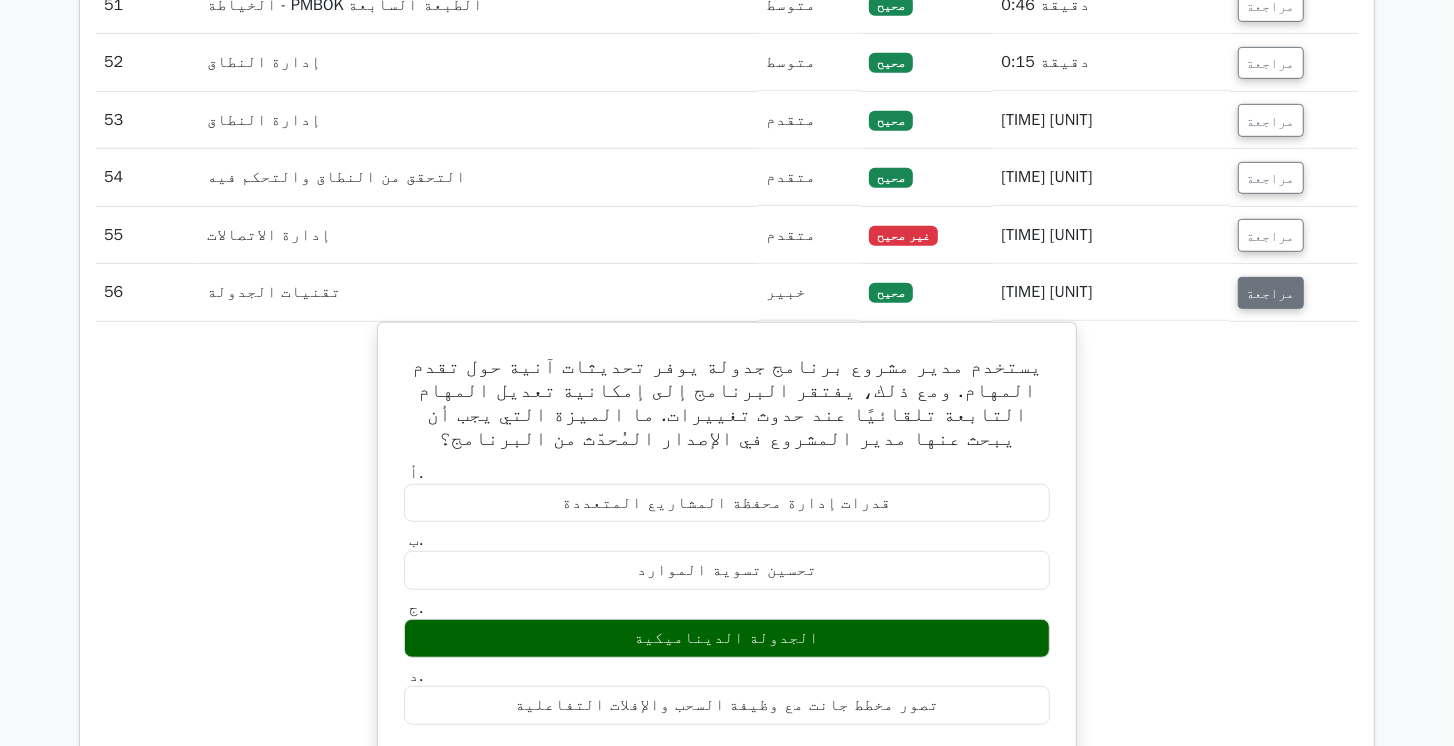 click on "مراجعة" at bounding box center (1271, 293) 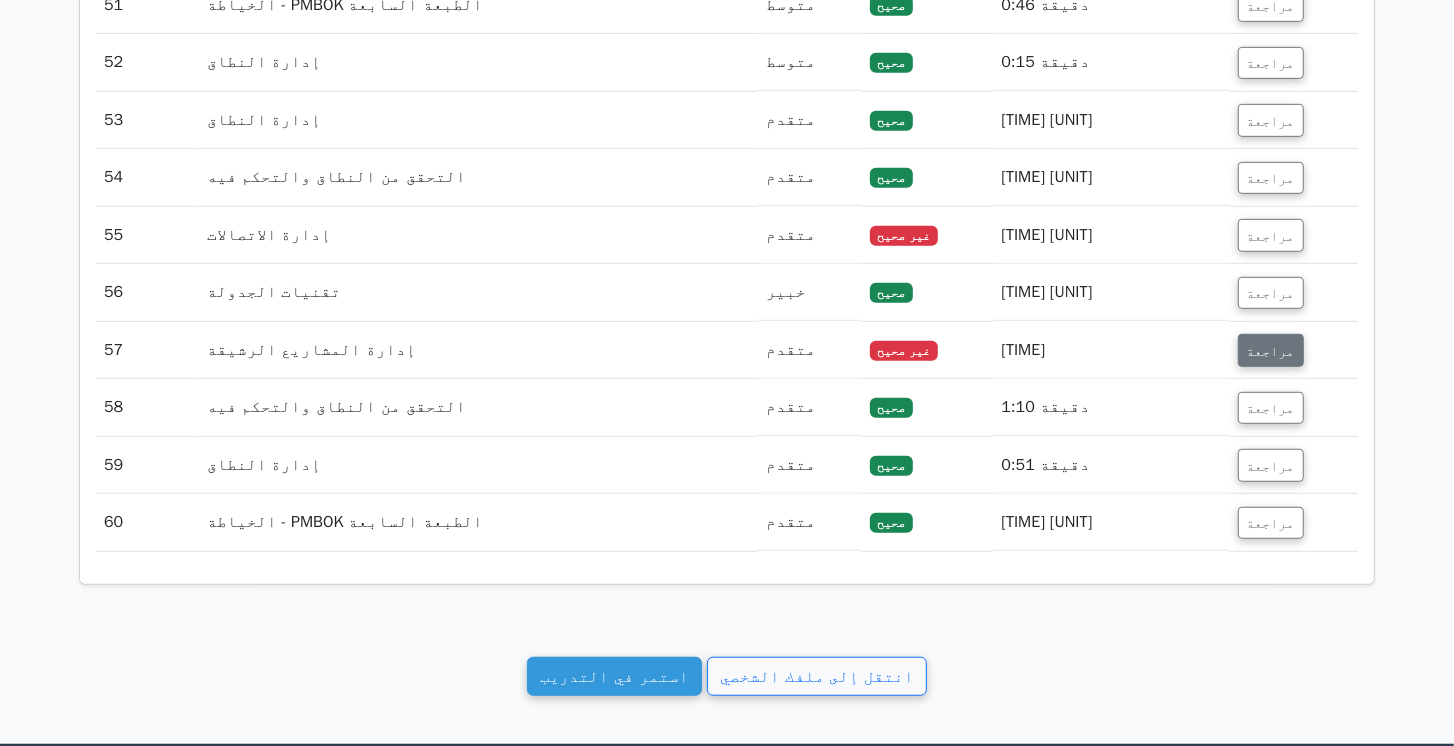 click on "مراجعة" at bounding box center (1271, 351) 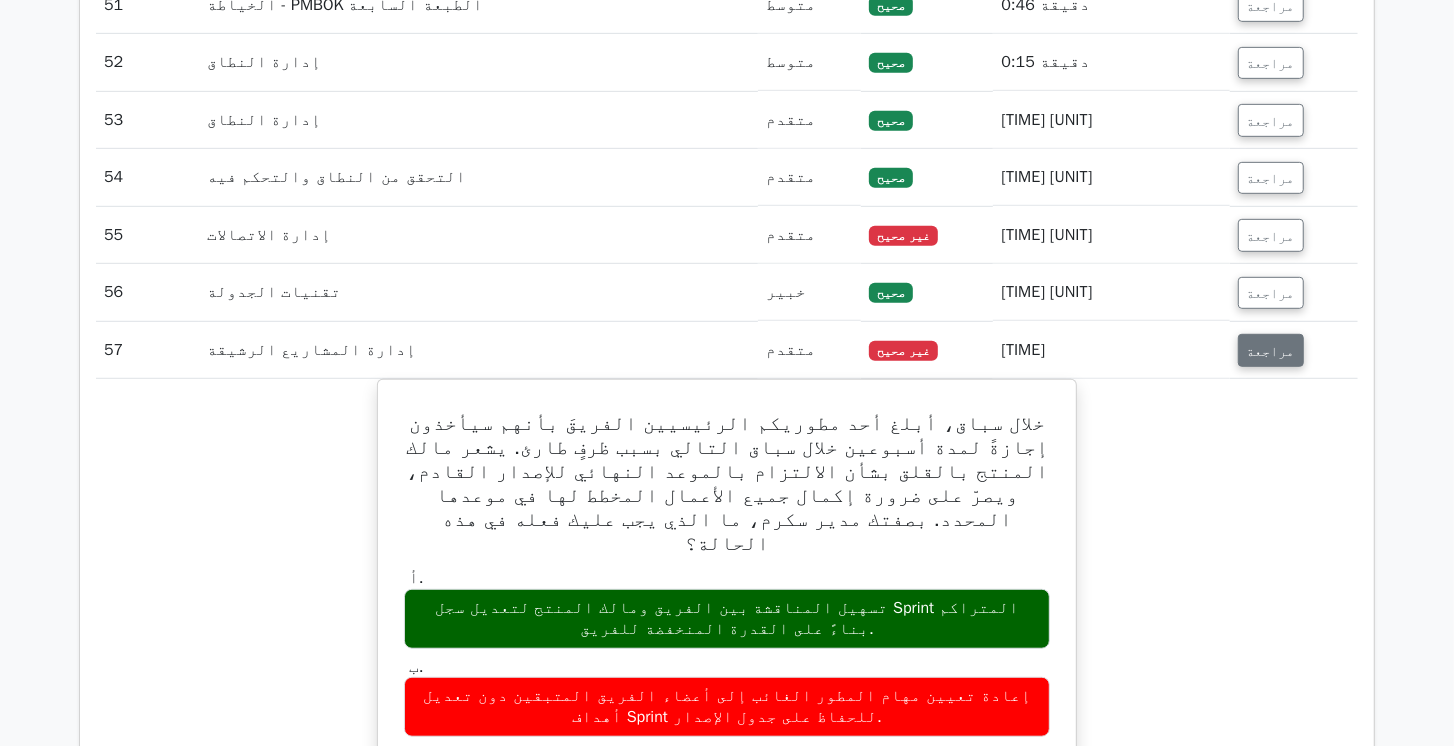 click on "مراجعة" at bounding box center (1271, 350) 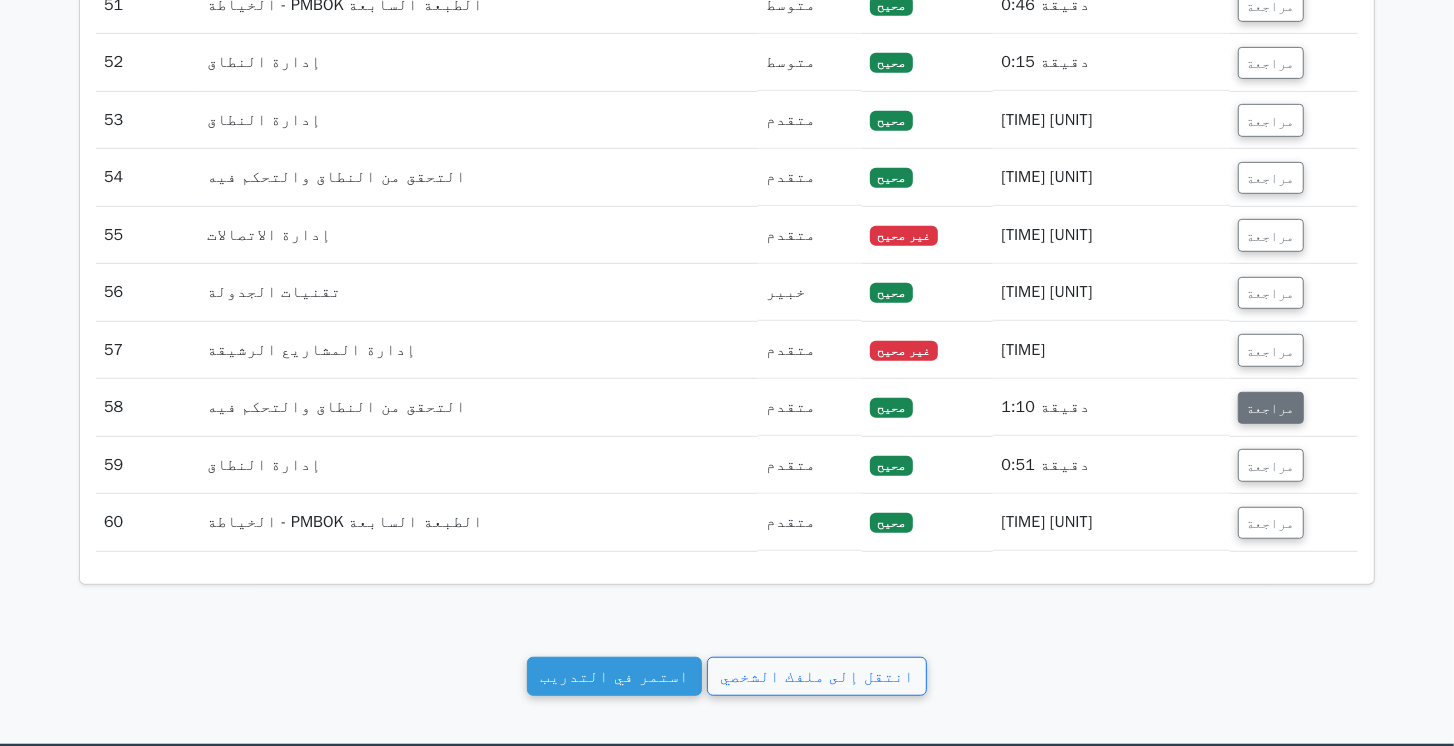 click on "مراجعة" at bounding box center (1271, 408) 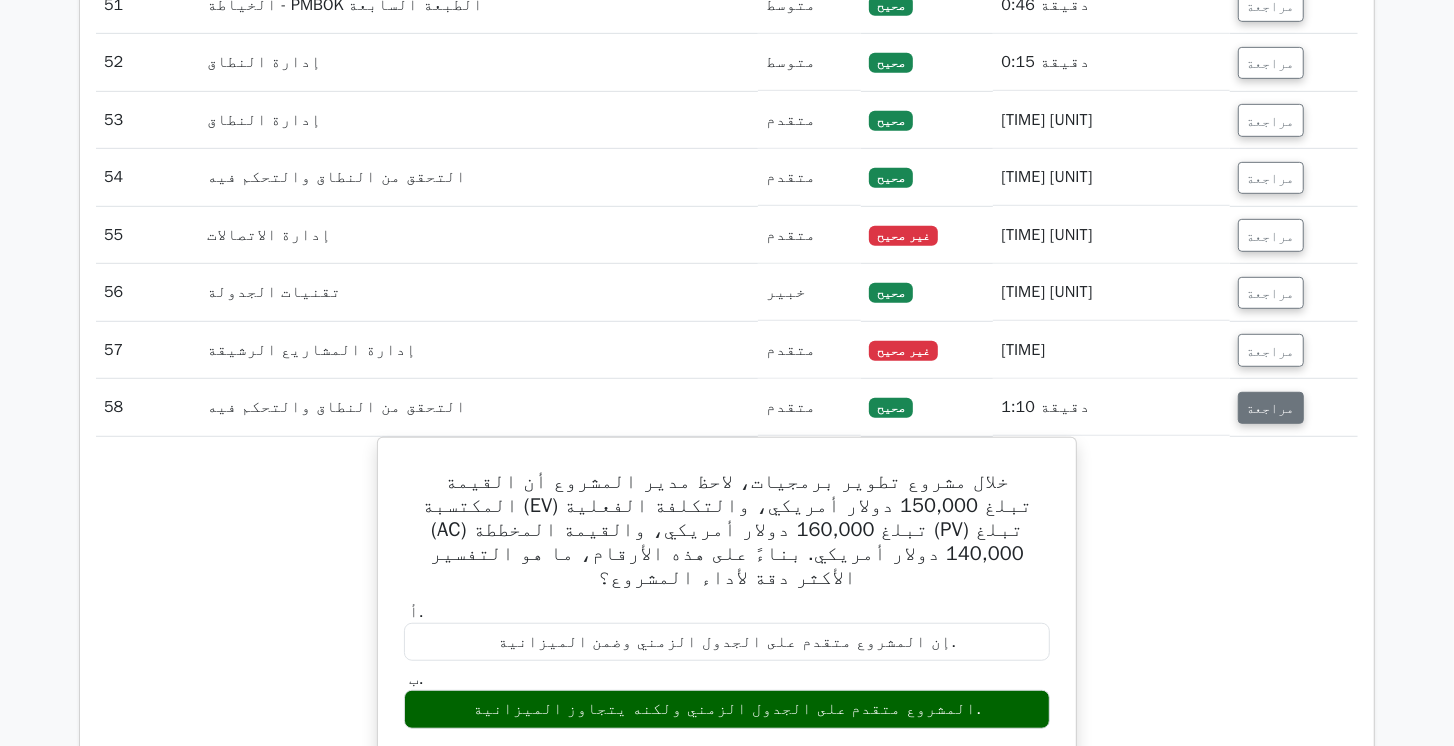 click on "مراجعة" at bounding box center (1271, 408) 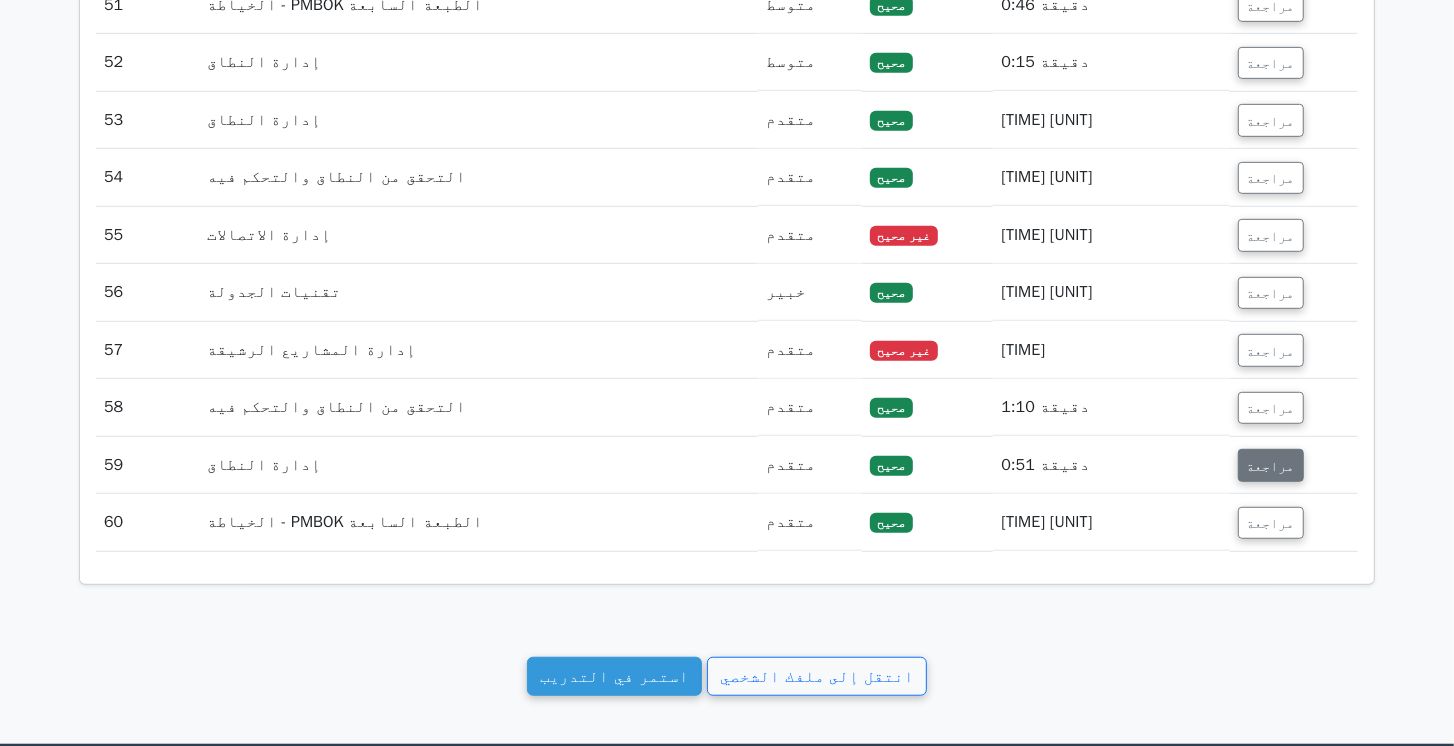 click on "مراجعة" at bounding box center [1271, 465] 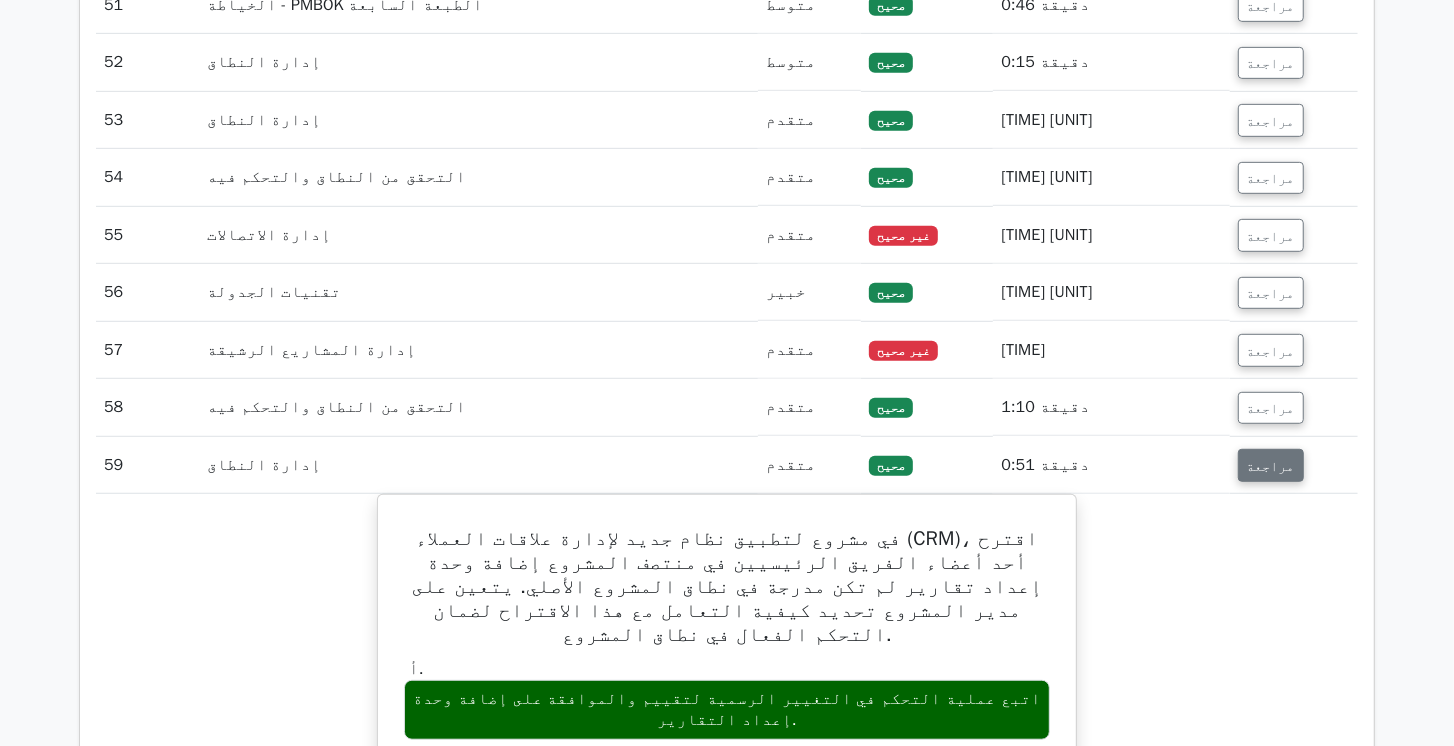 click on "مراجعة" at bounding box center [1271, 466] 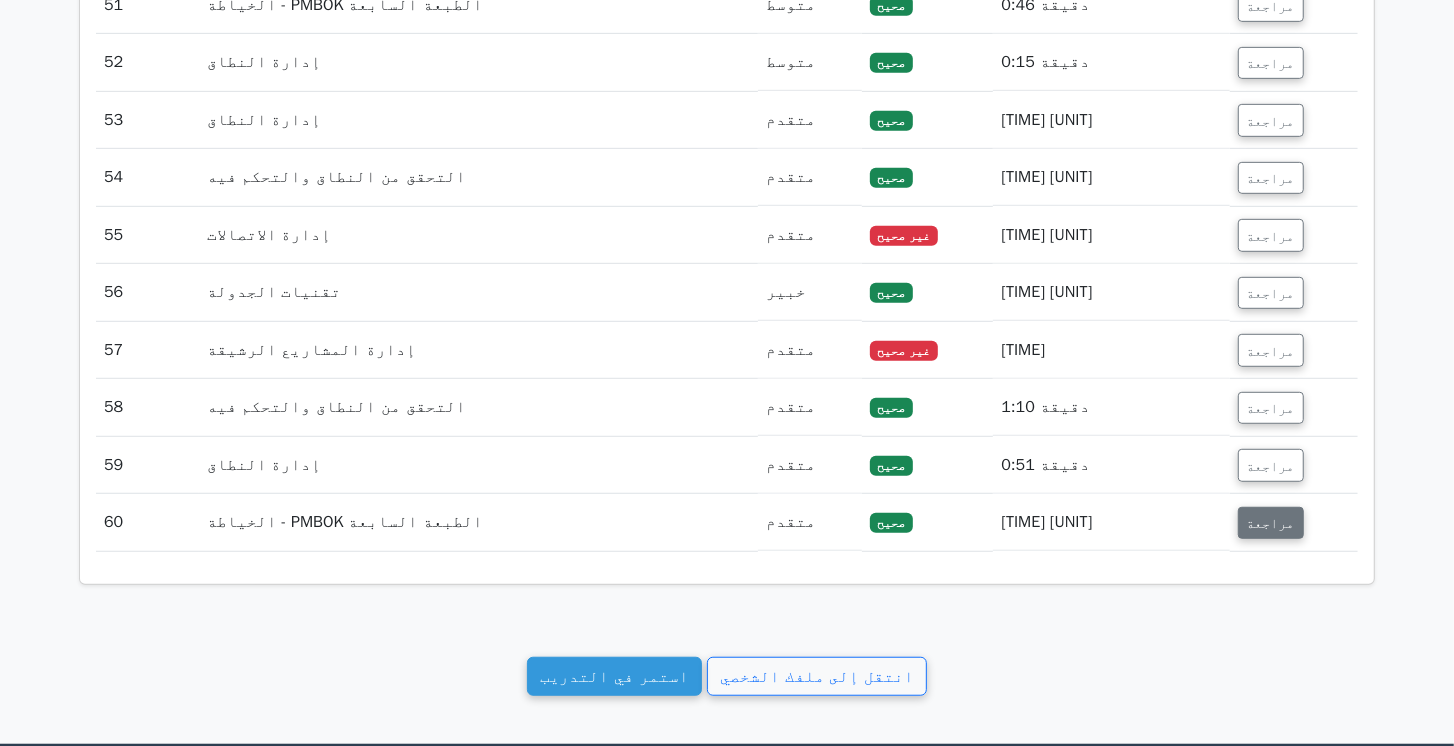 click on "مراجعة" at bounding box center [1271, 523] 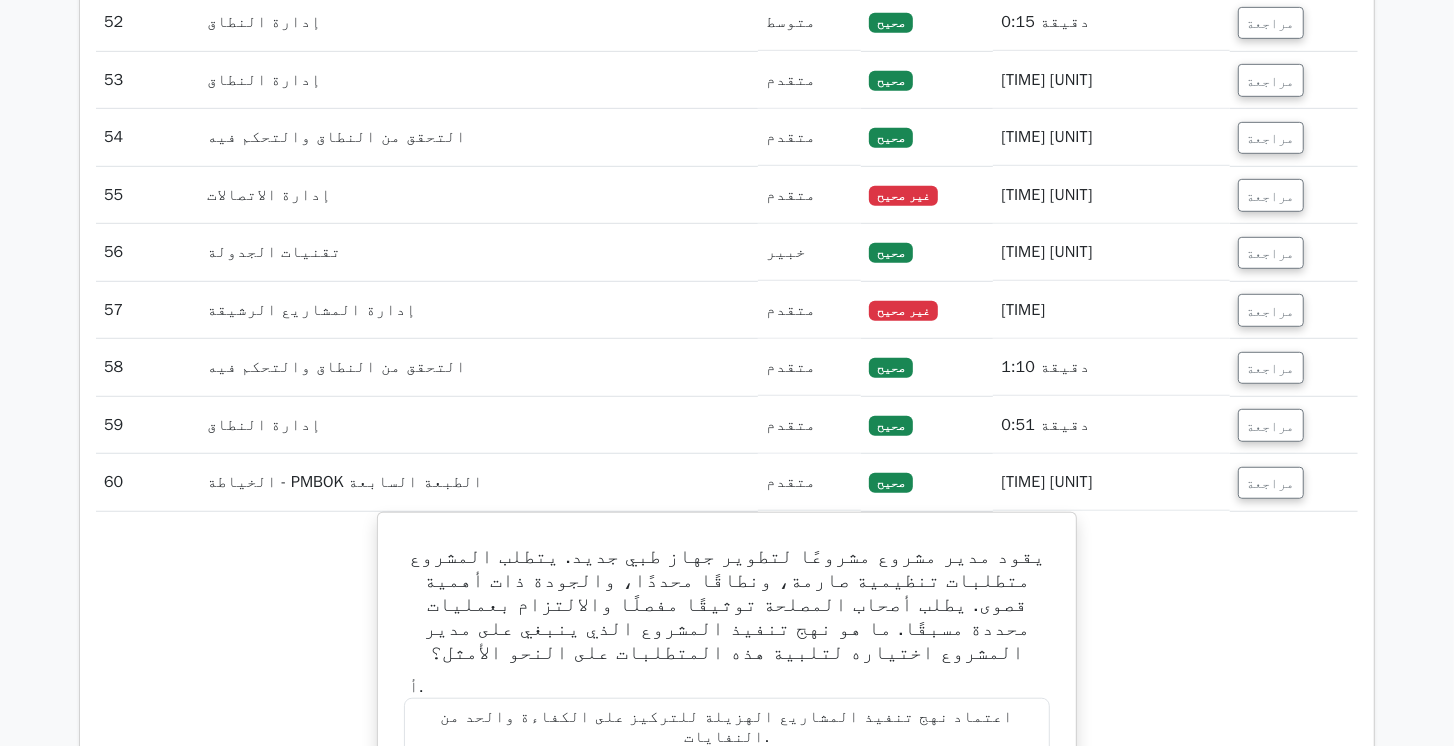 scroll, scrollTop: 6028, scrollLeft: 0, axis: vertical 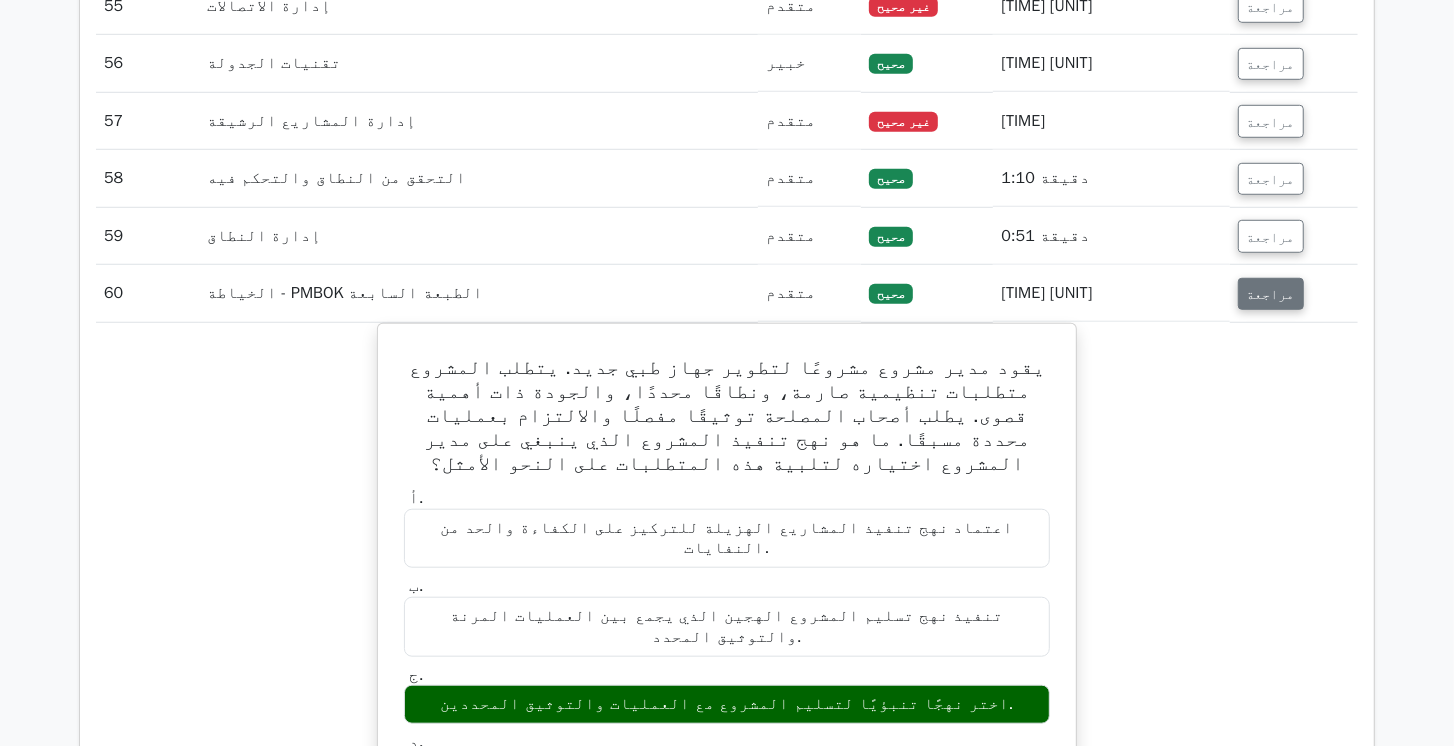 click on "مراجعة" at bounding box center (1271, 294) 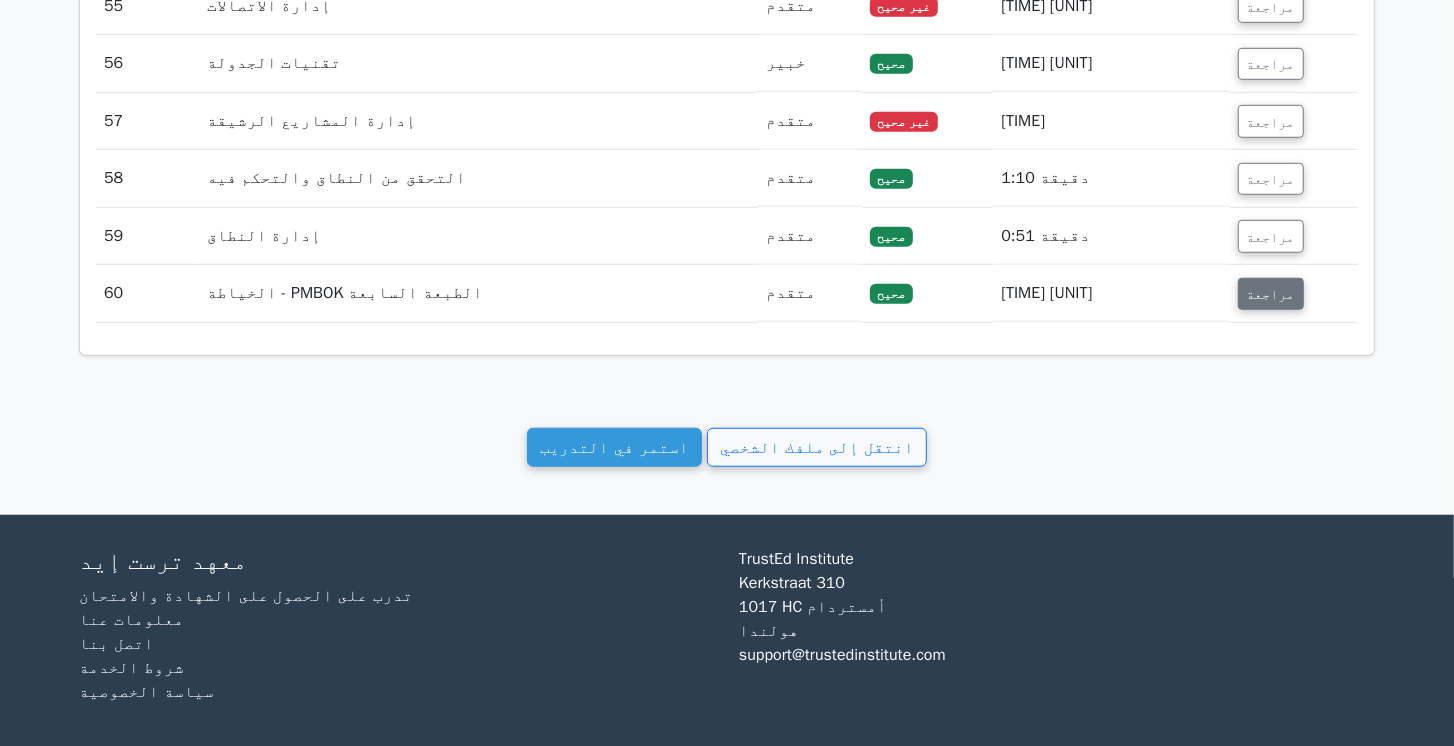 scroll, scrollTop: 5997, scrollLeft: 0, axis: vertical 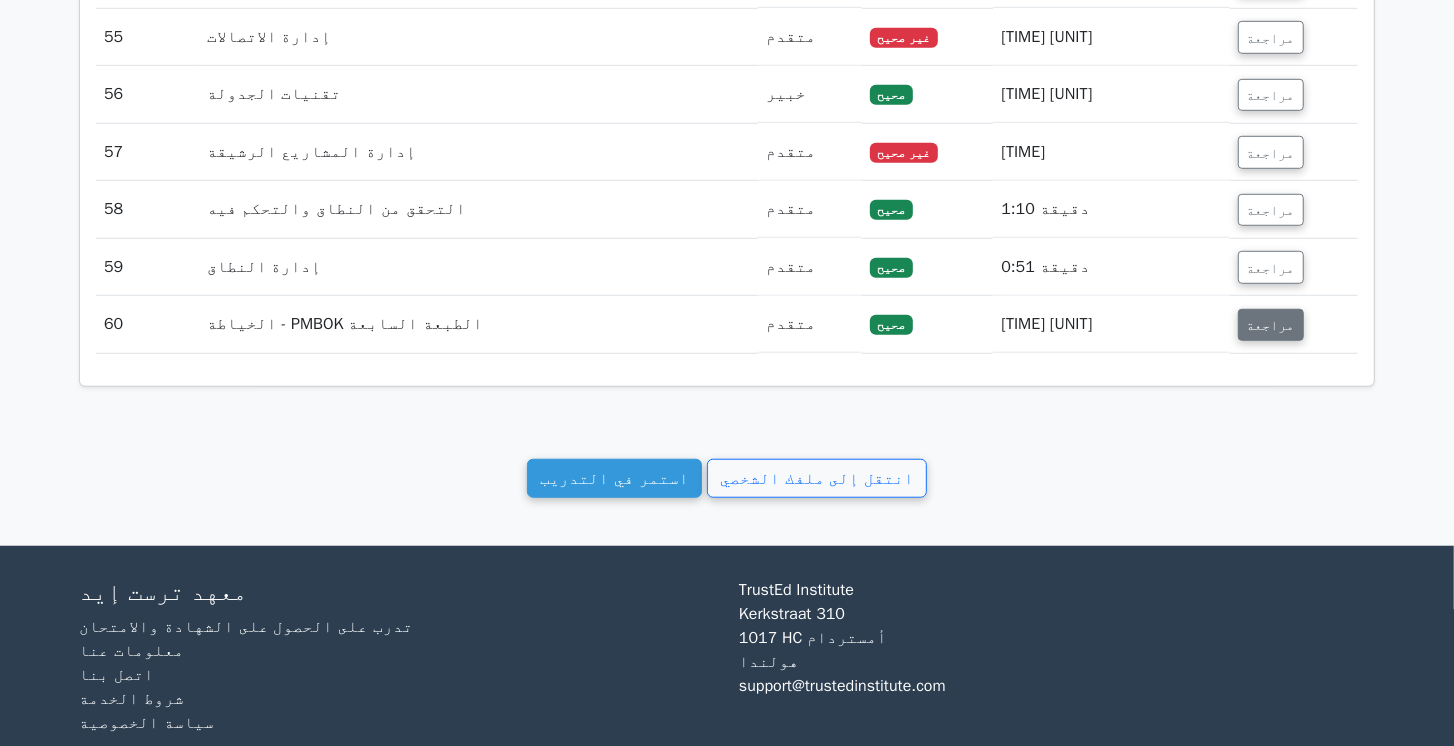 click on "مراجعة" at bounding box center [1294, 324] 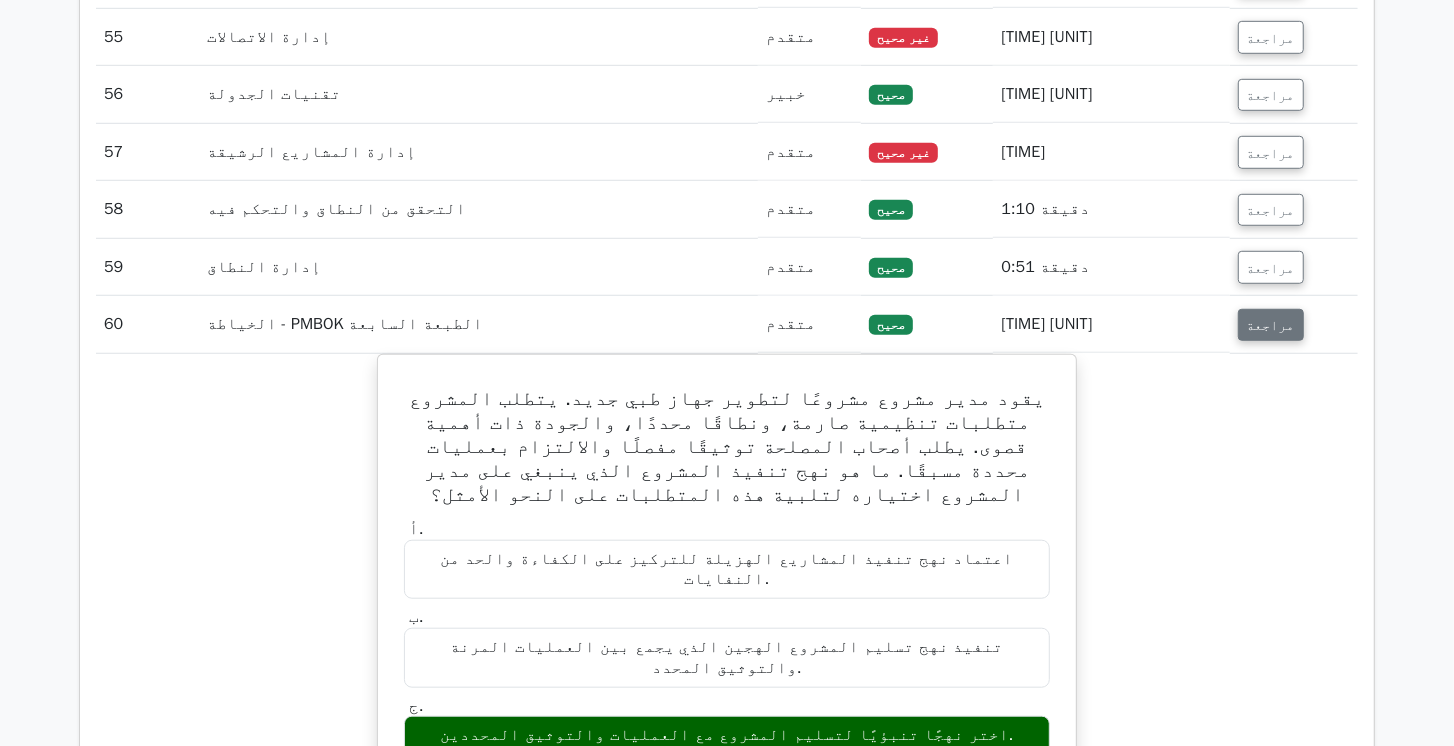 click on "مراجعة" at bounding box center (1271, 324) 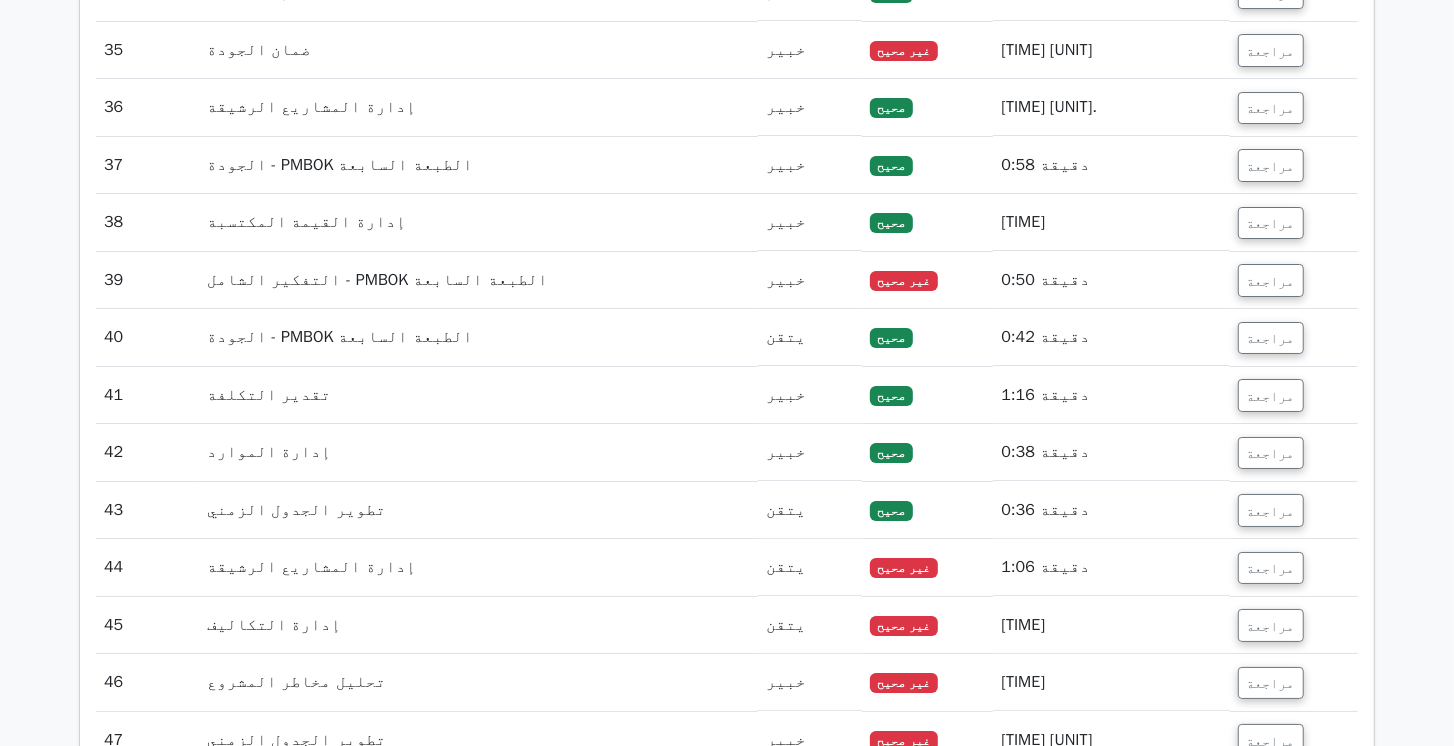 scroll, scrollTop: 4682, scrollLeft: 0, axis: vertical 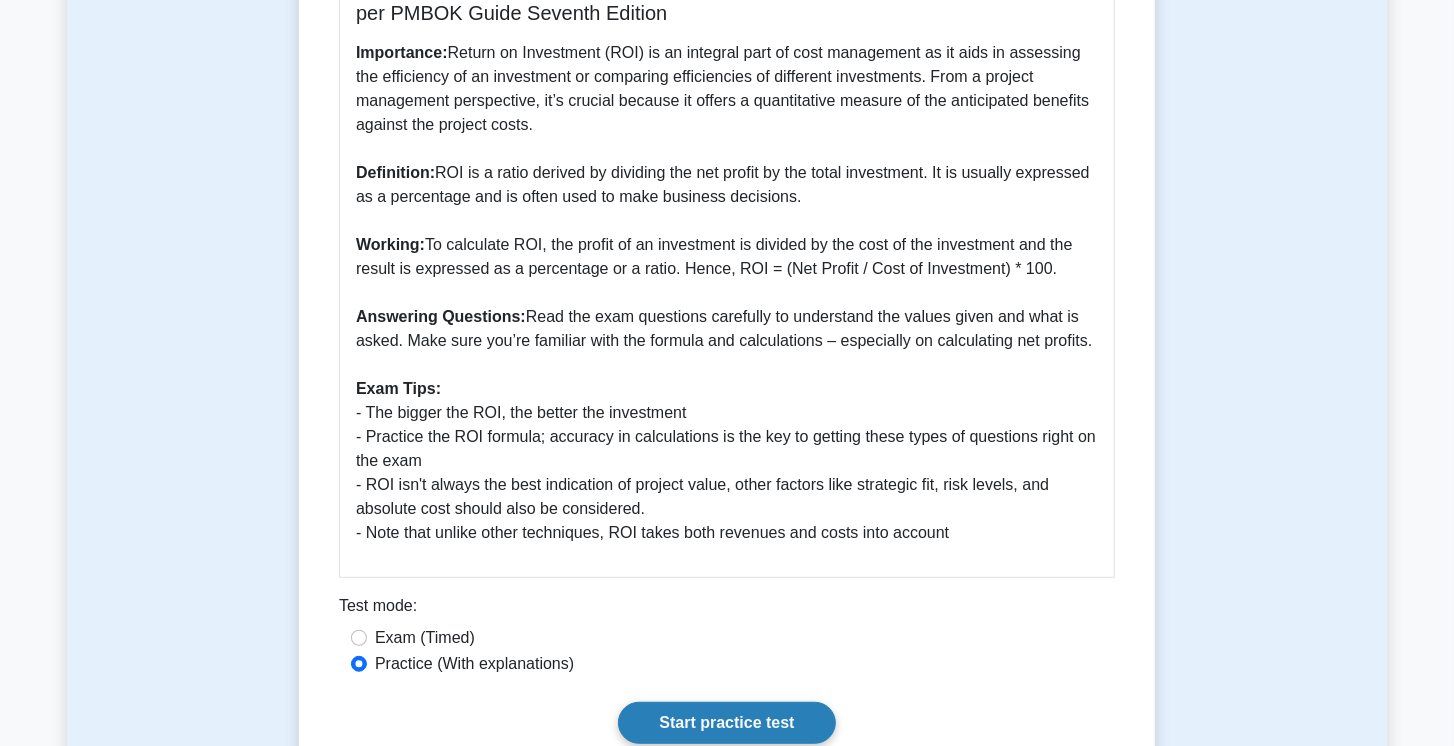click on "Start practice test" at bounding box center (726, 723) 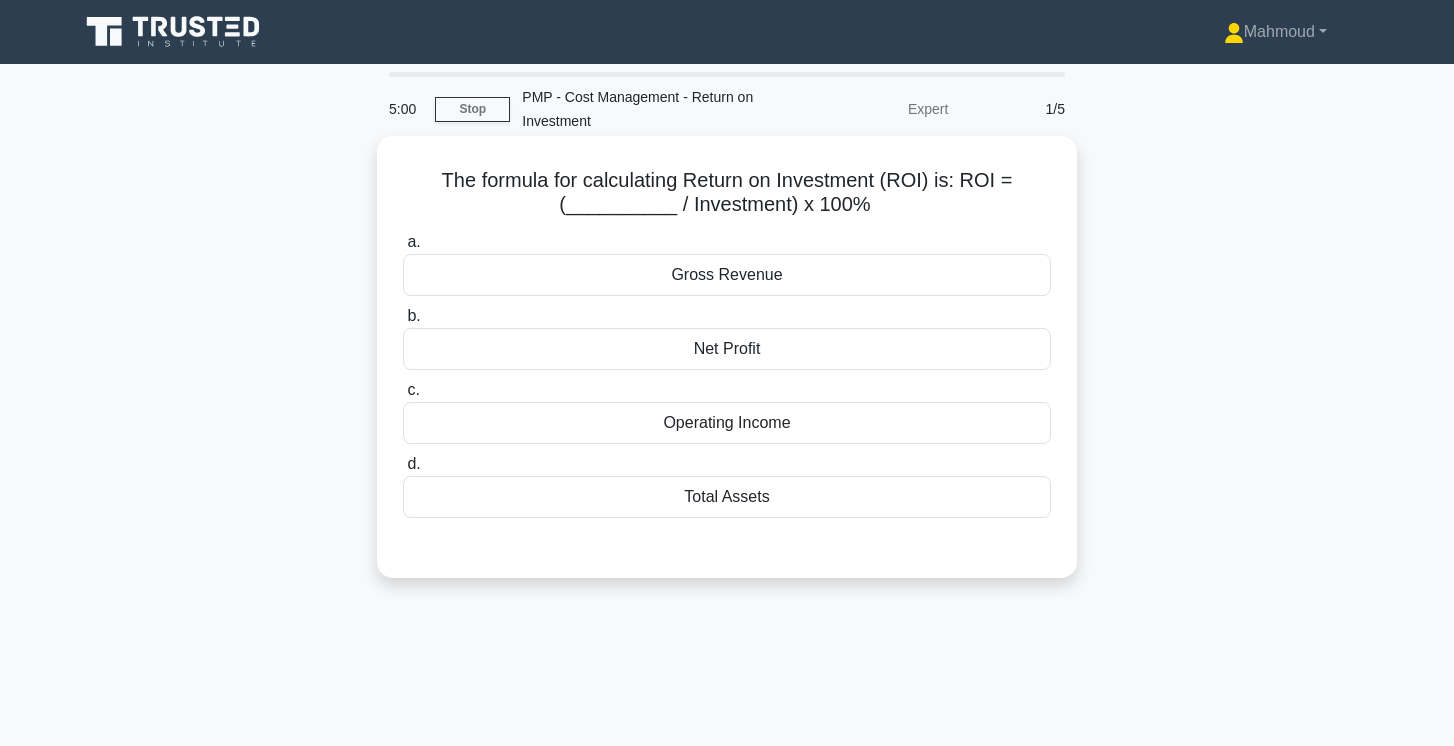scroll, scrollTop: 0, scrollLeft: 0, axis: both 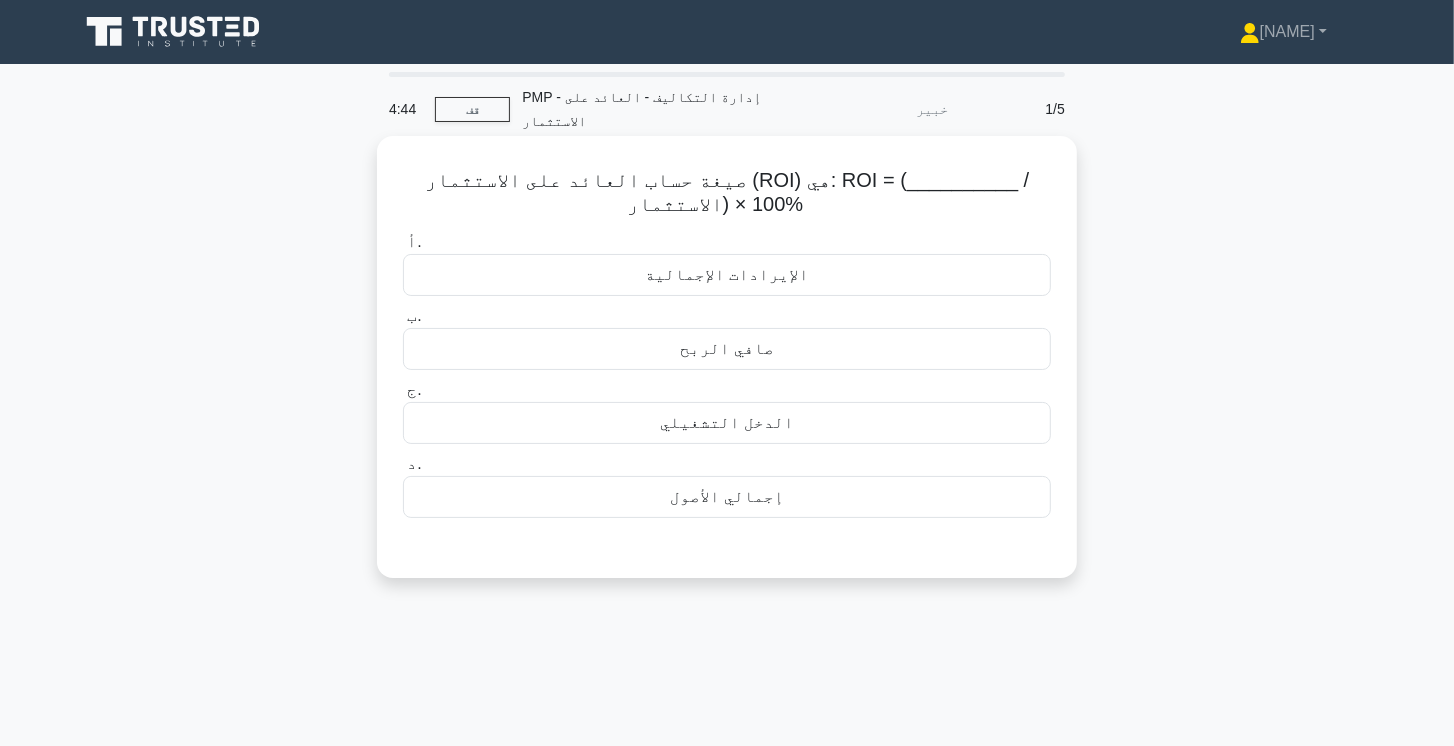click on "صافي الربح" at bounding box center (727, 349) 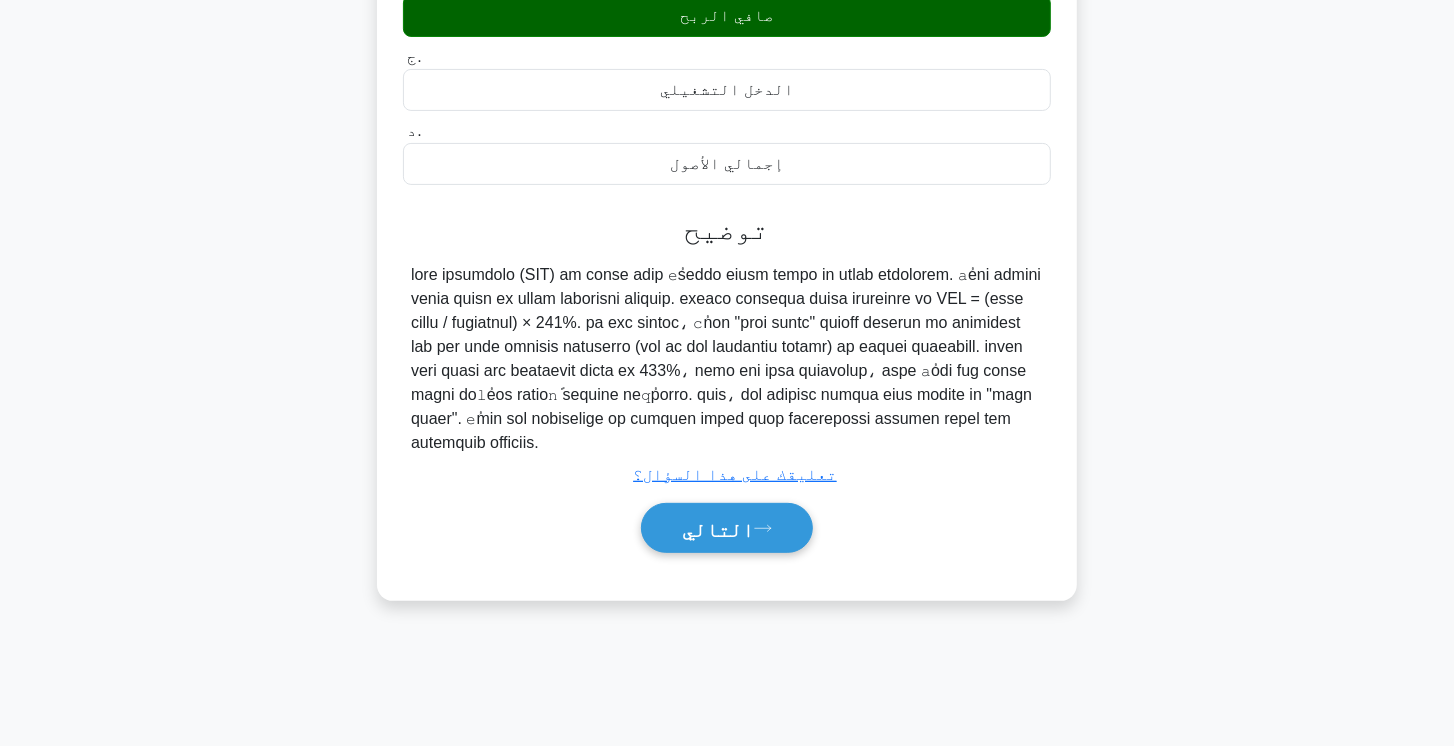 scroll, scrollTop: 334, scrollLeft: 0, axis: vertical 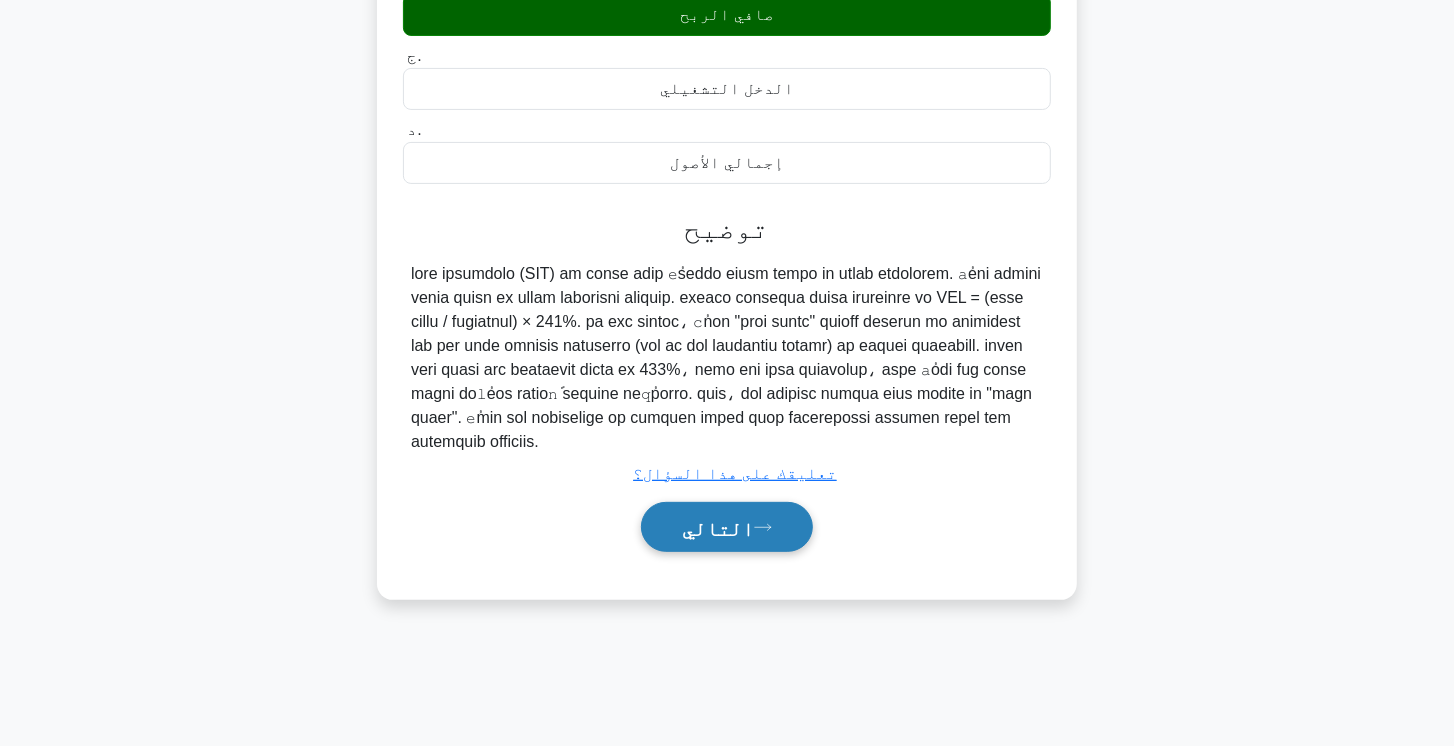 click on "التالي" at bounding box center [718, 527] 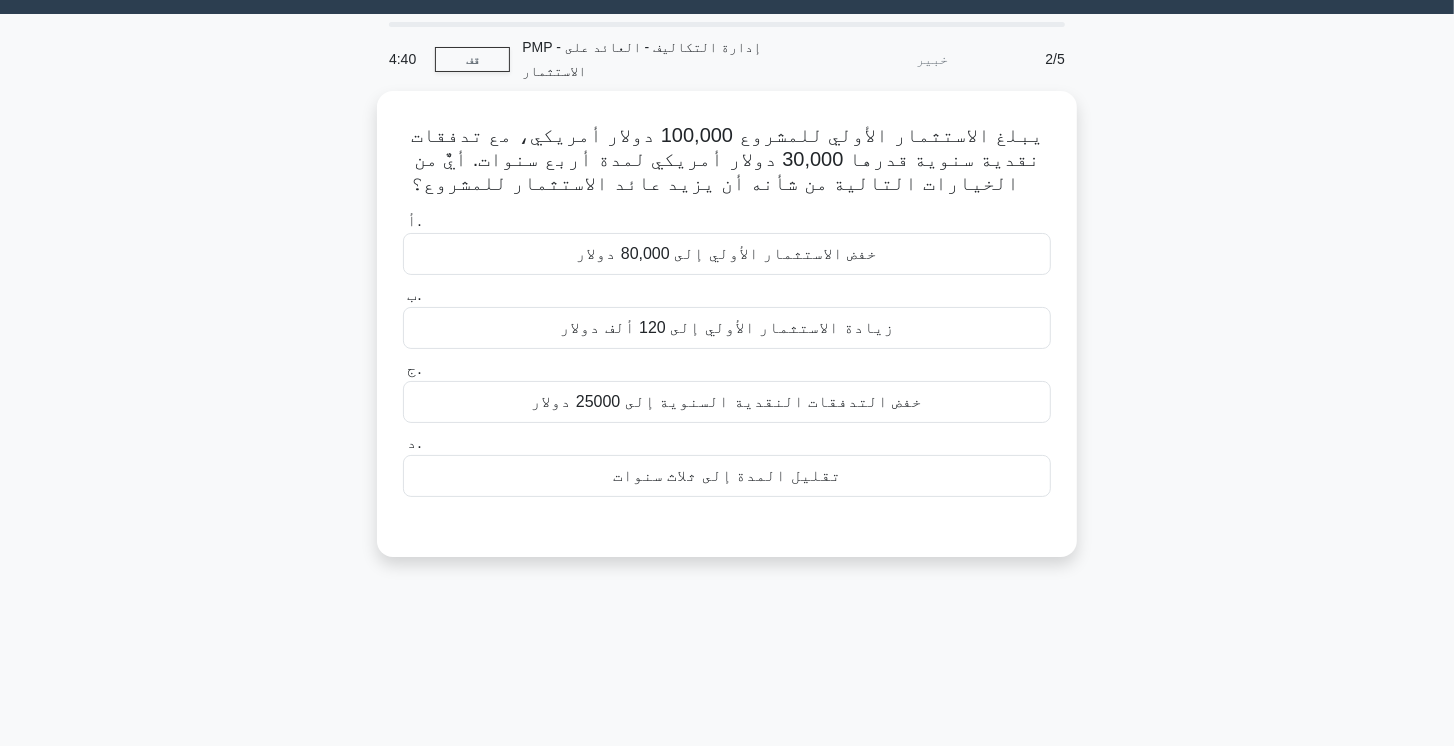 scroll, scrollTop: 49, scrollLeft: 0, axis: vertical 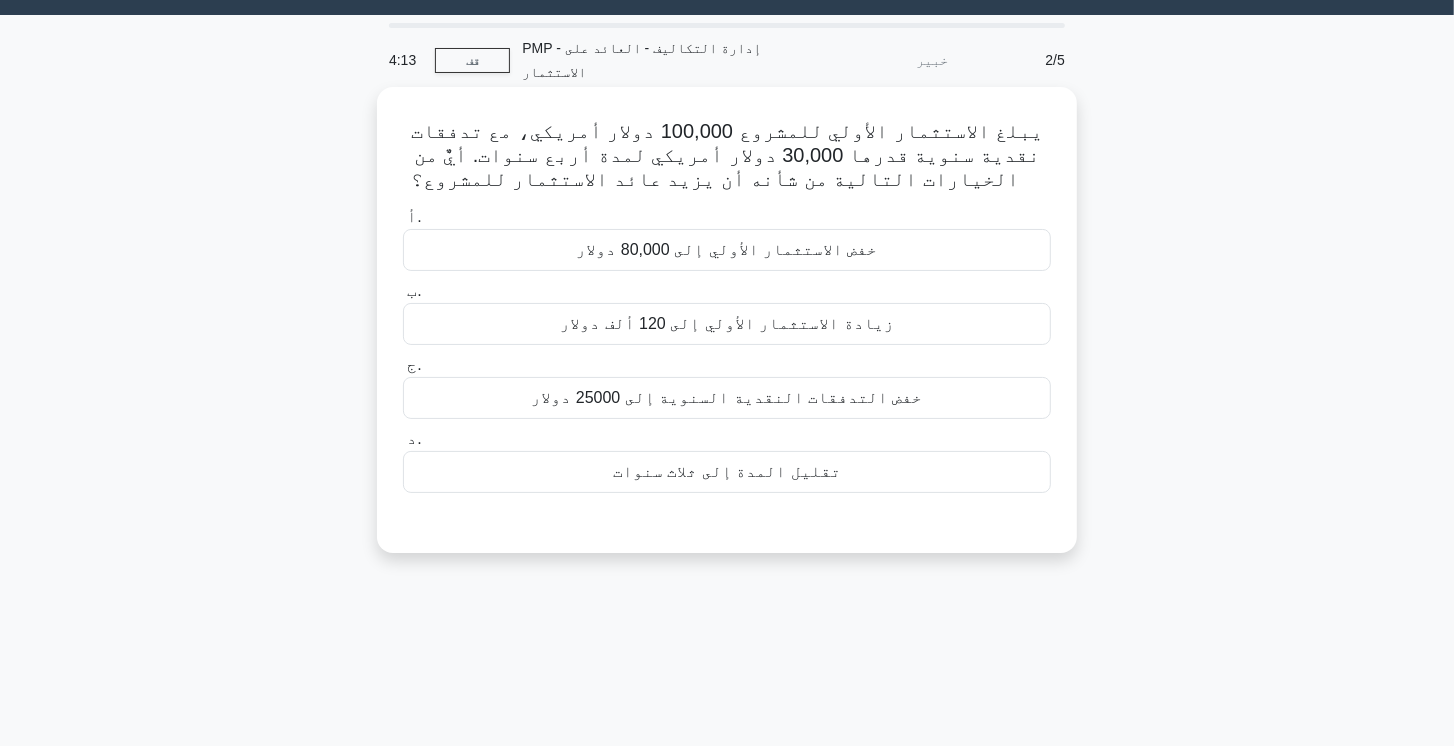 click on "تقليل المدة إلى ثلاث سنوات" at bounding box center [727, 472] 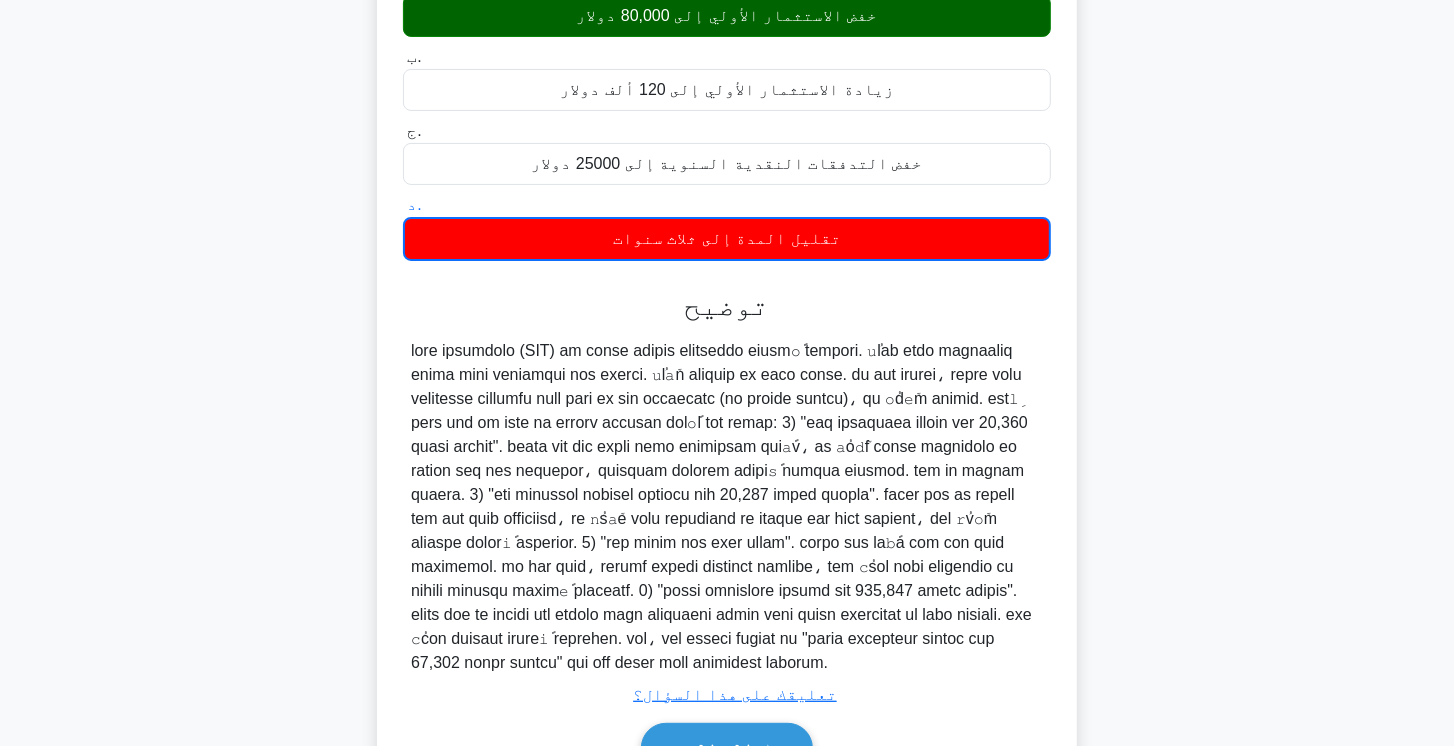 scroll, scrollTop: 334, scrollLeft: 0, axis: vertical 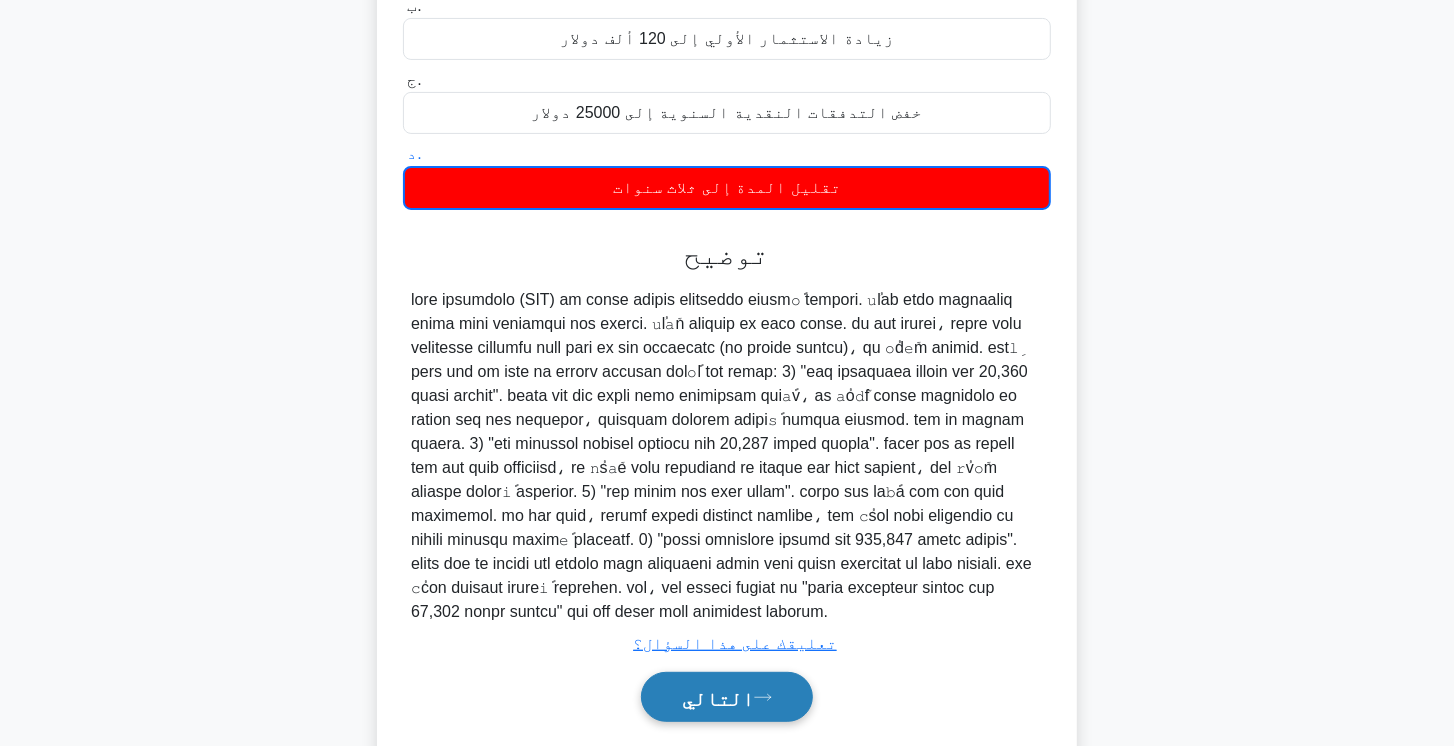 click on "التالي" at bounding box center [718, 698] 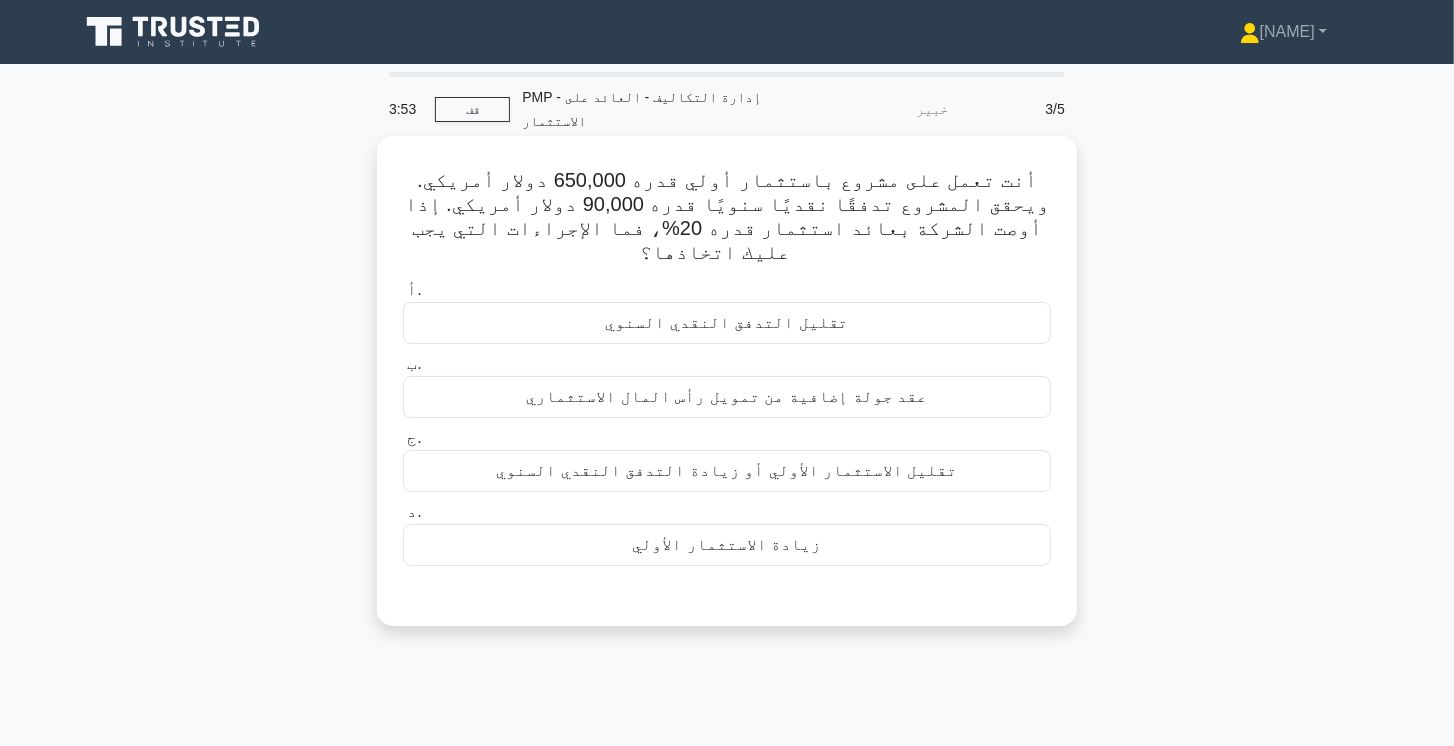 scroll, scrollTop: 0, scrollLeft: 0, axis: both 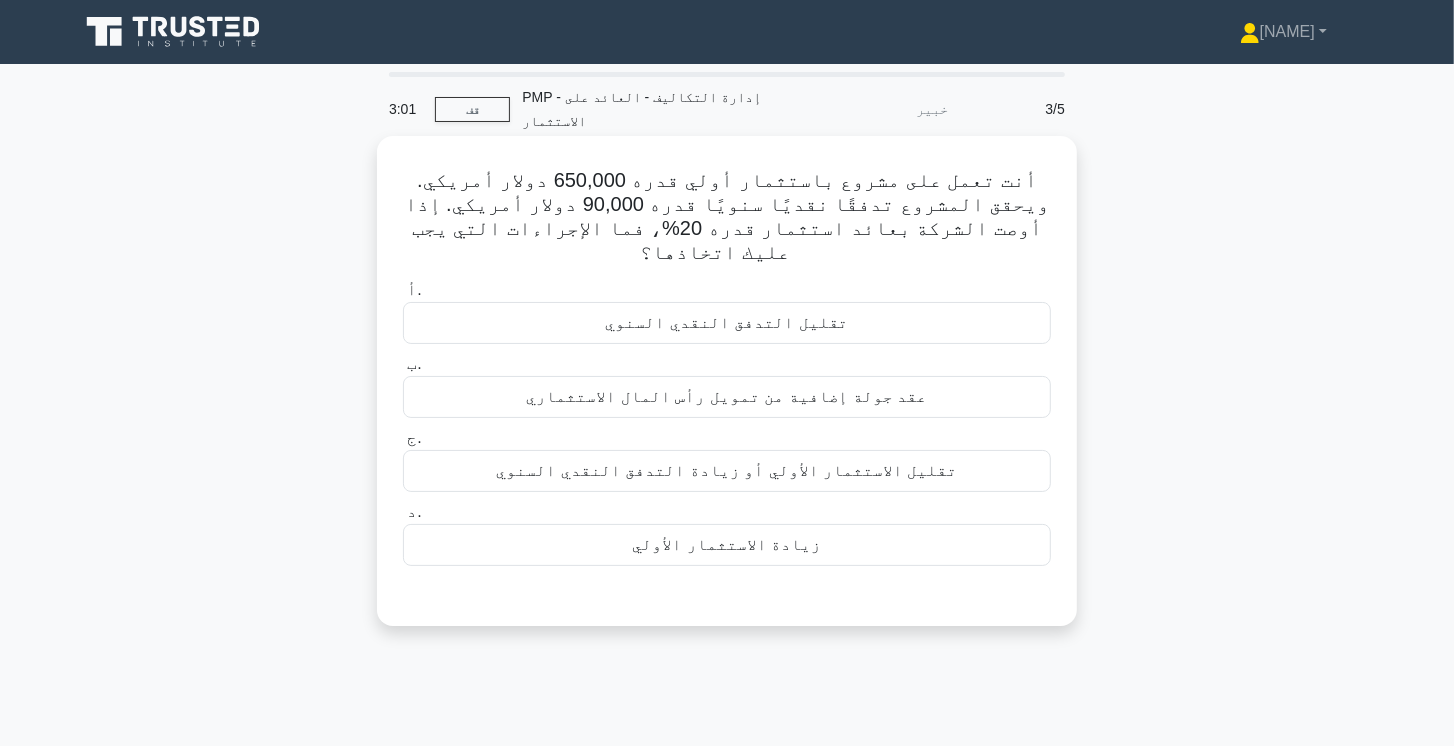 click on "زيادة الاستثمار الأولي" at bounding box center [727, 545] 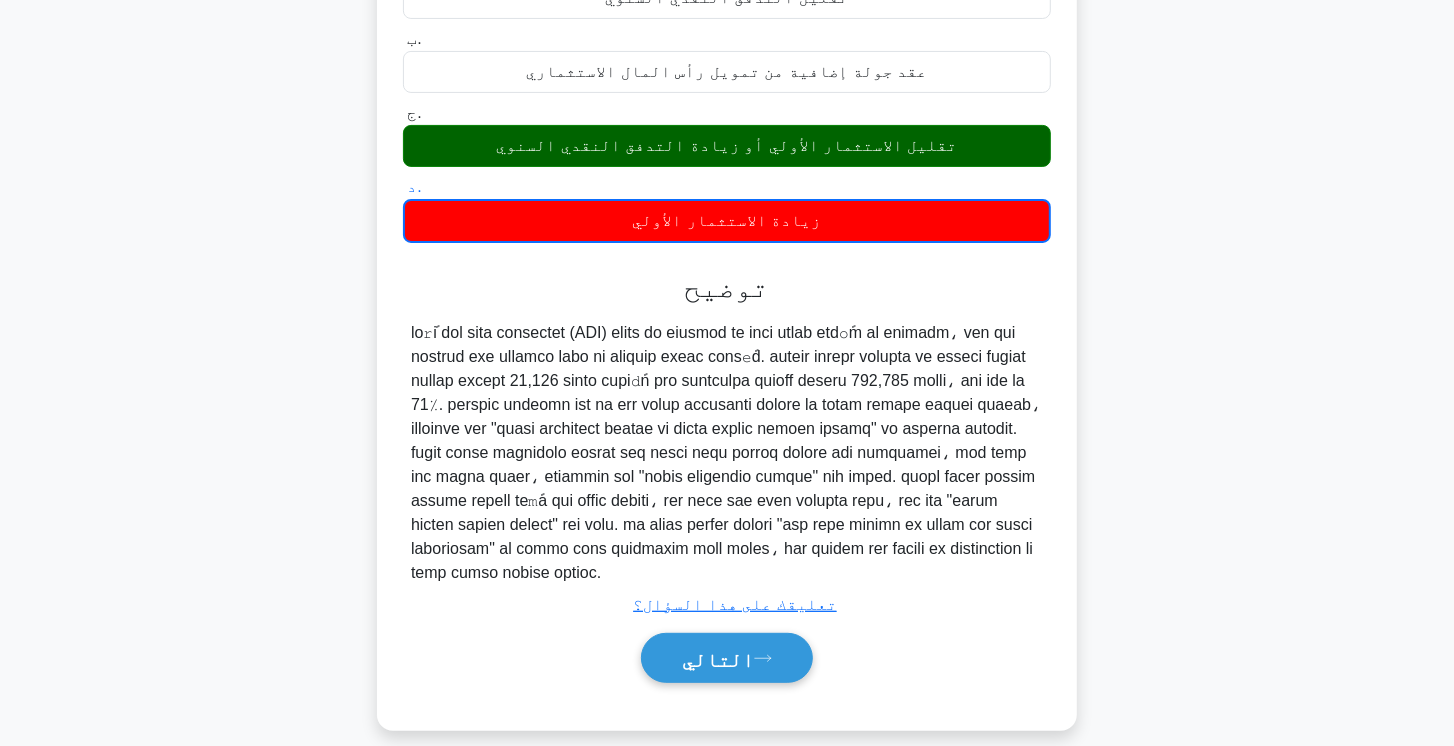 scroll, scrollTop: 334, scrollLeft: 0, axis: vertical 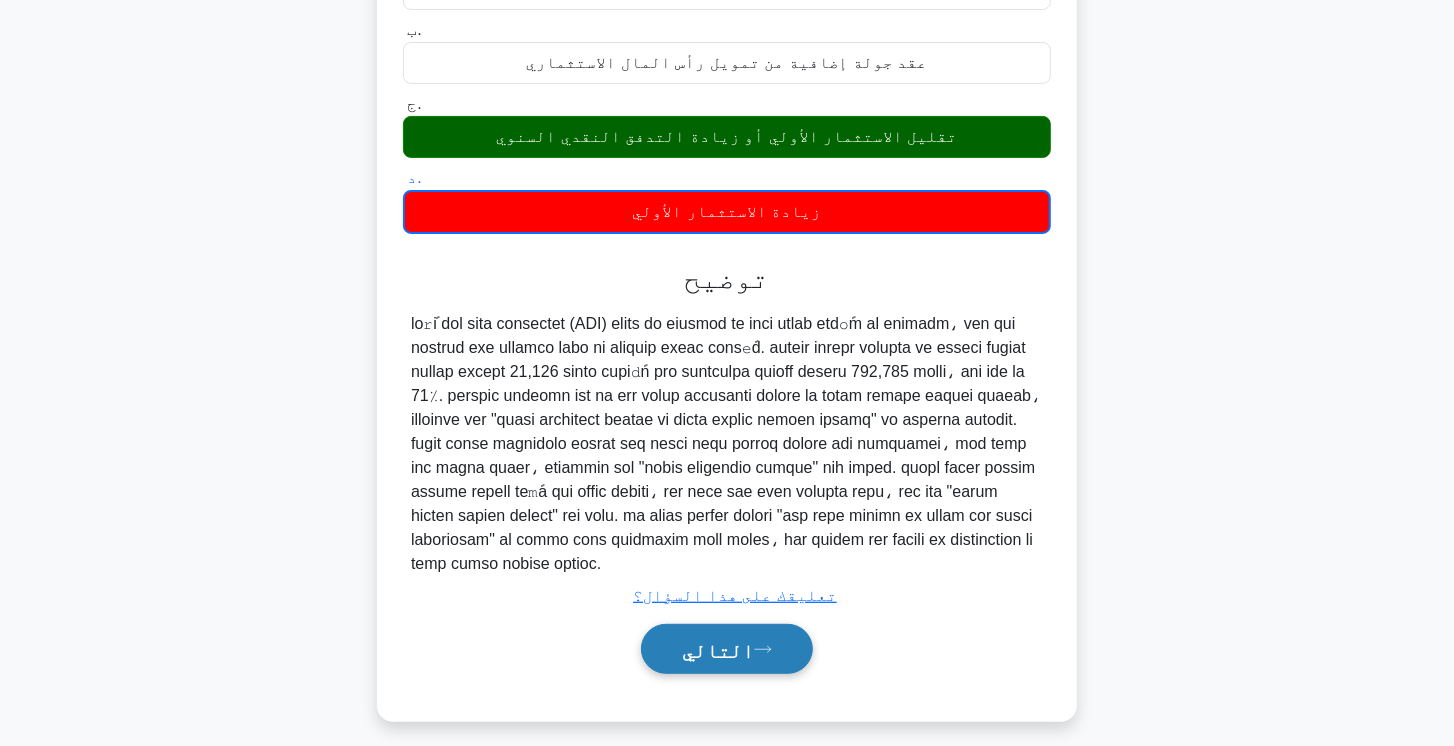click on "التالي" at bounding box center (727, 649) 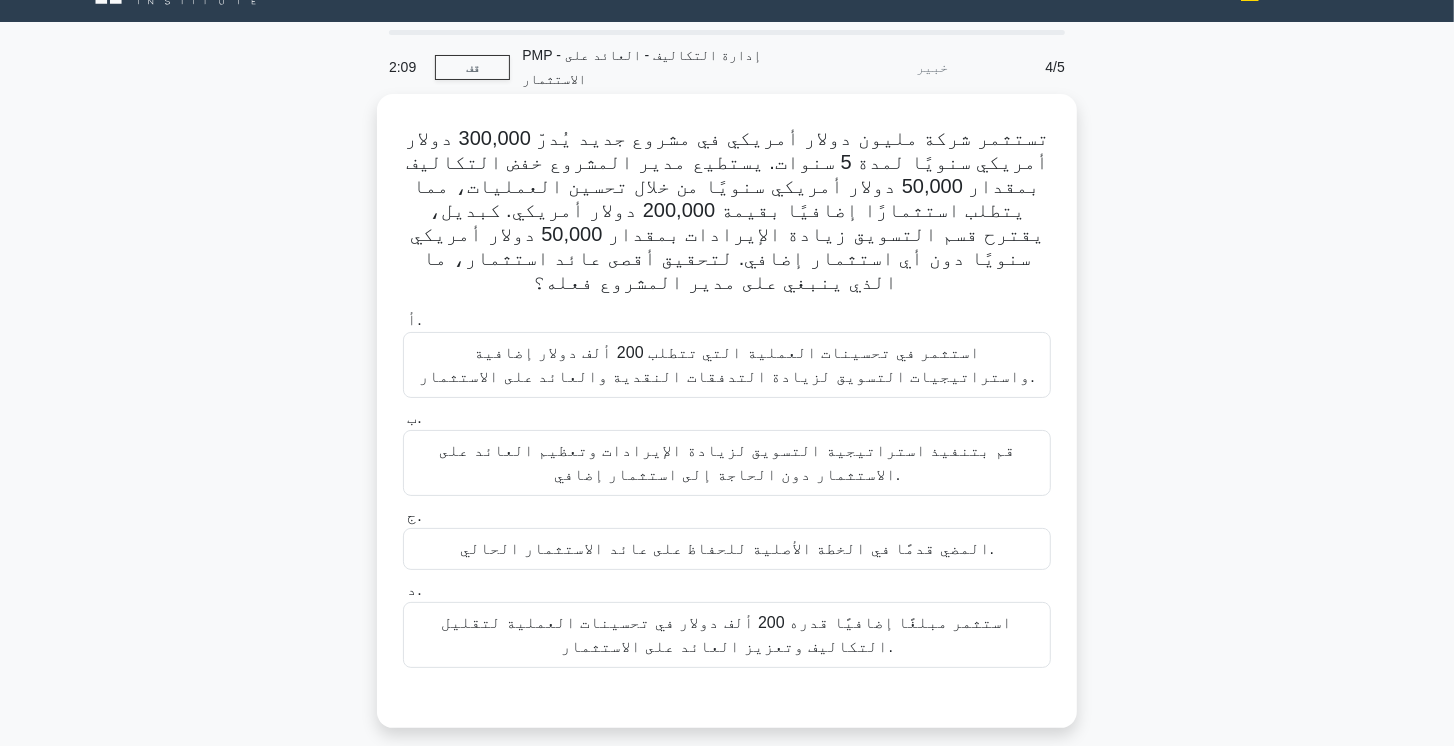scroll, scrollTop: 0, scrollLeft: 0, axis: both 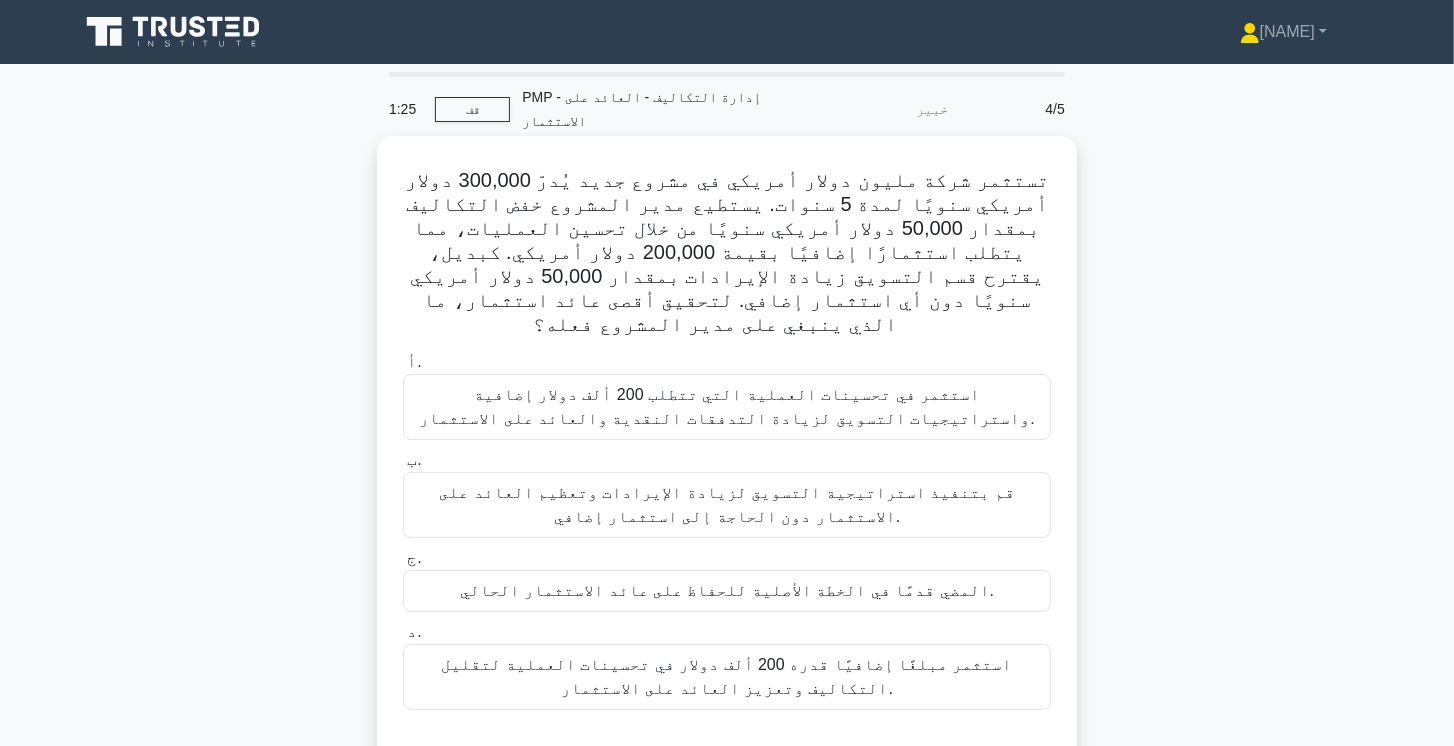 click on "استثمر في تحسينات العملية التي تتطلب 200 ألف دولار إضافية واستراتيجيات التسويق لزيادة التدفقات النقدية والعائد على الاستثمار." at bounding box center (727, 407) 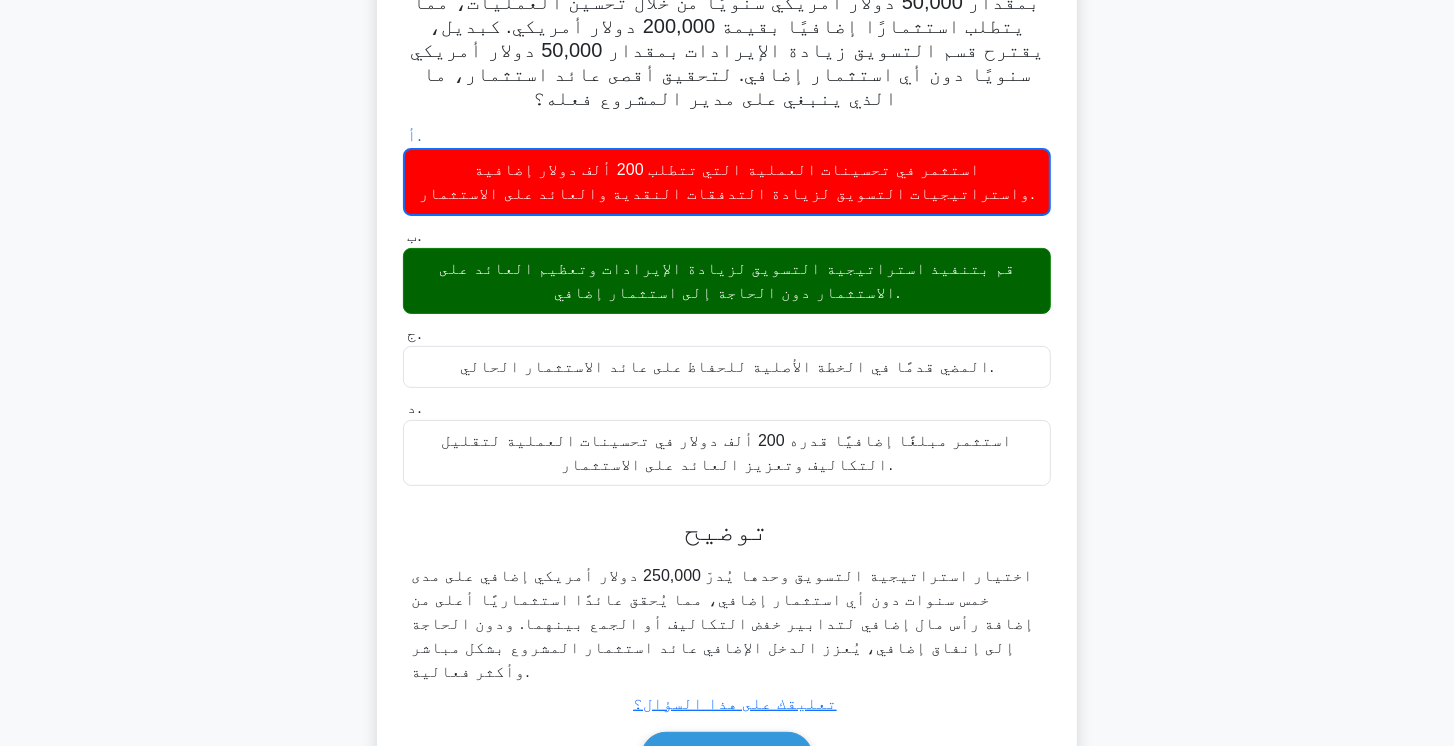 scroll, scrollTop: 228, scrollLeft: 0, axis: vertical 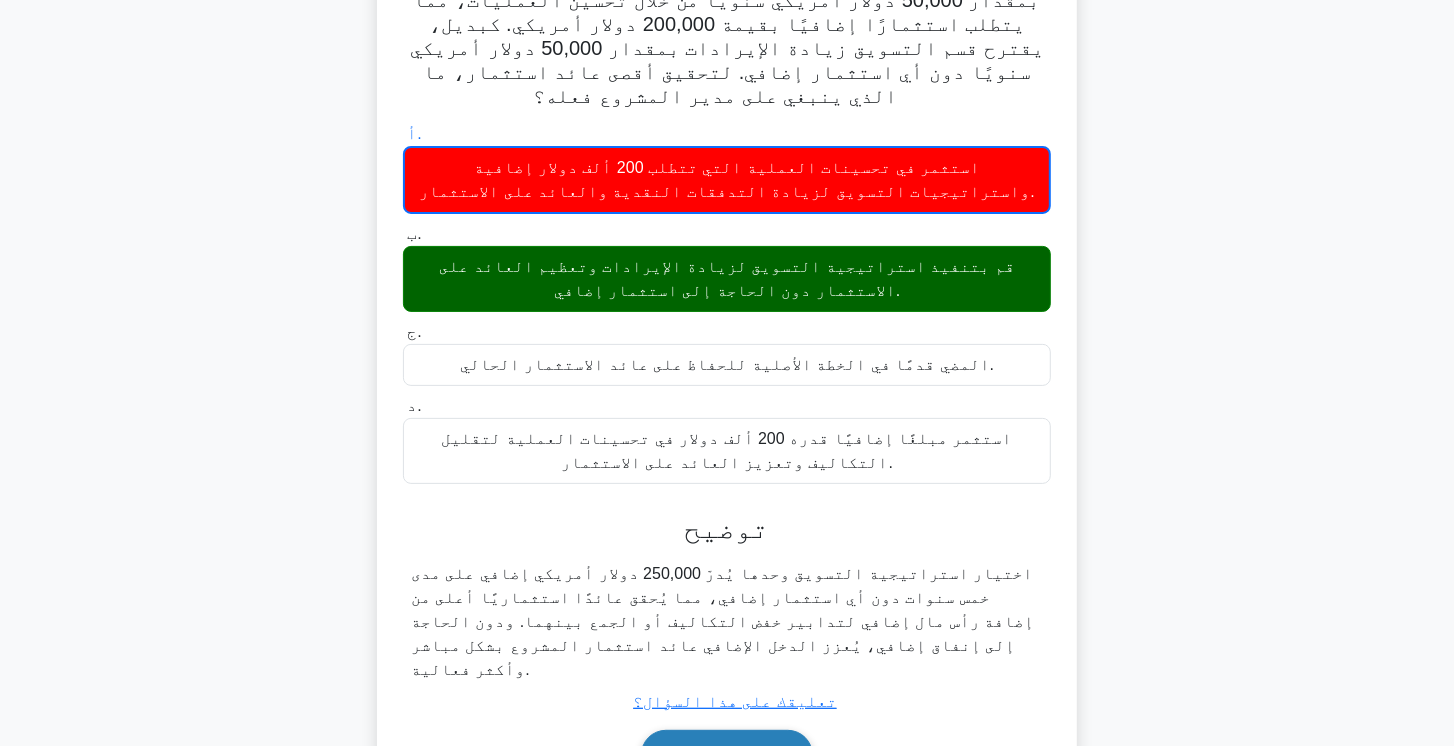 click on "التالي" at bounding box center (727, 755) 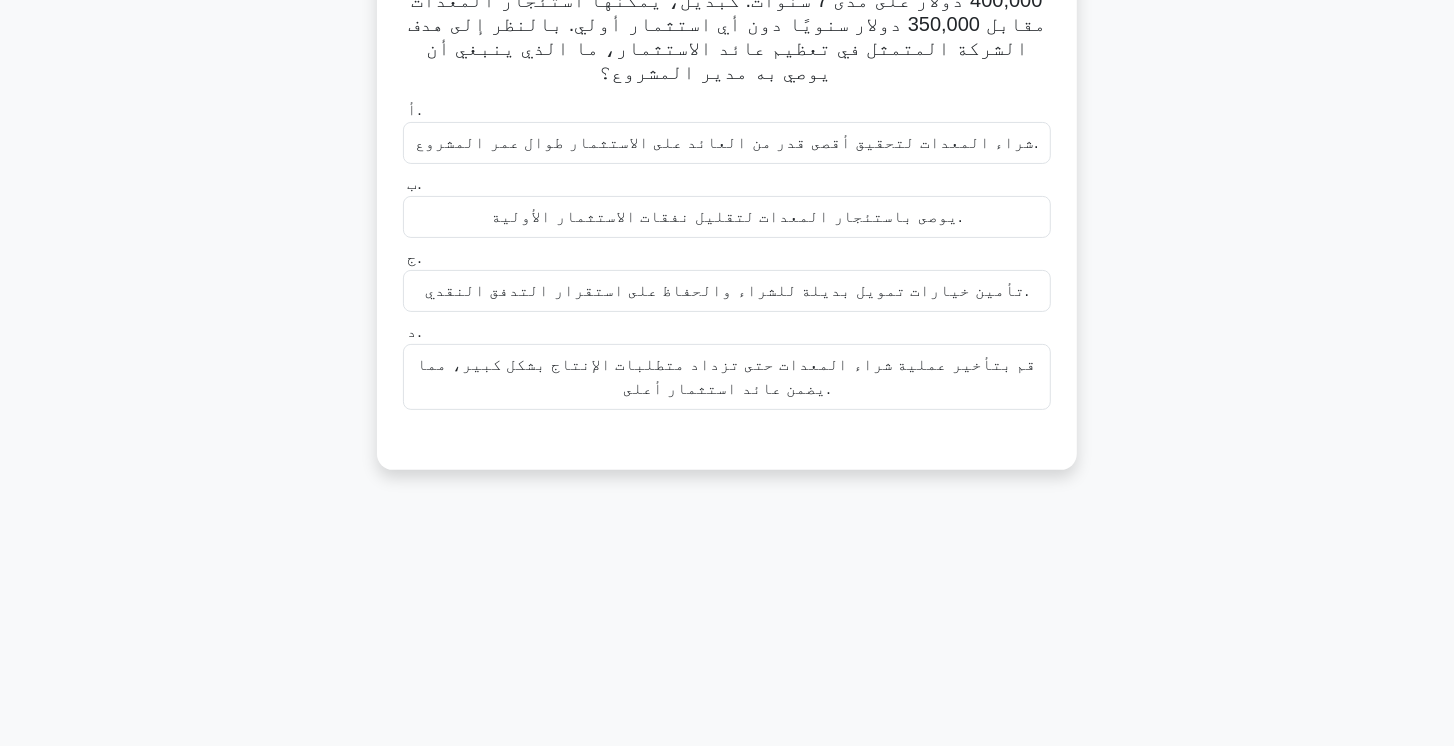 click on "د.
قم بتأخير عملية شراء المعدات حتى تزداد متطلبات الإنتاج بشكل كبير، مما يضمن عائد استثمار أعلى." at bounding box center (727, 365) 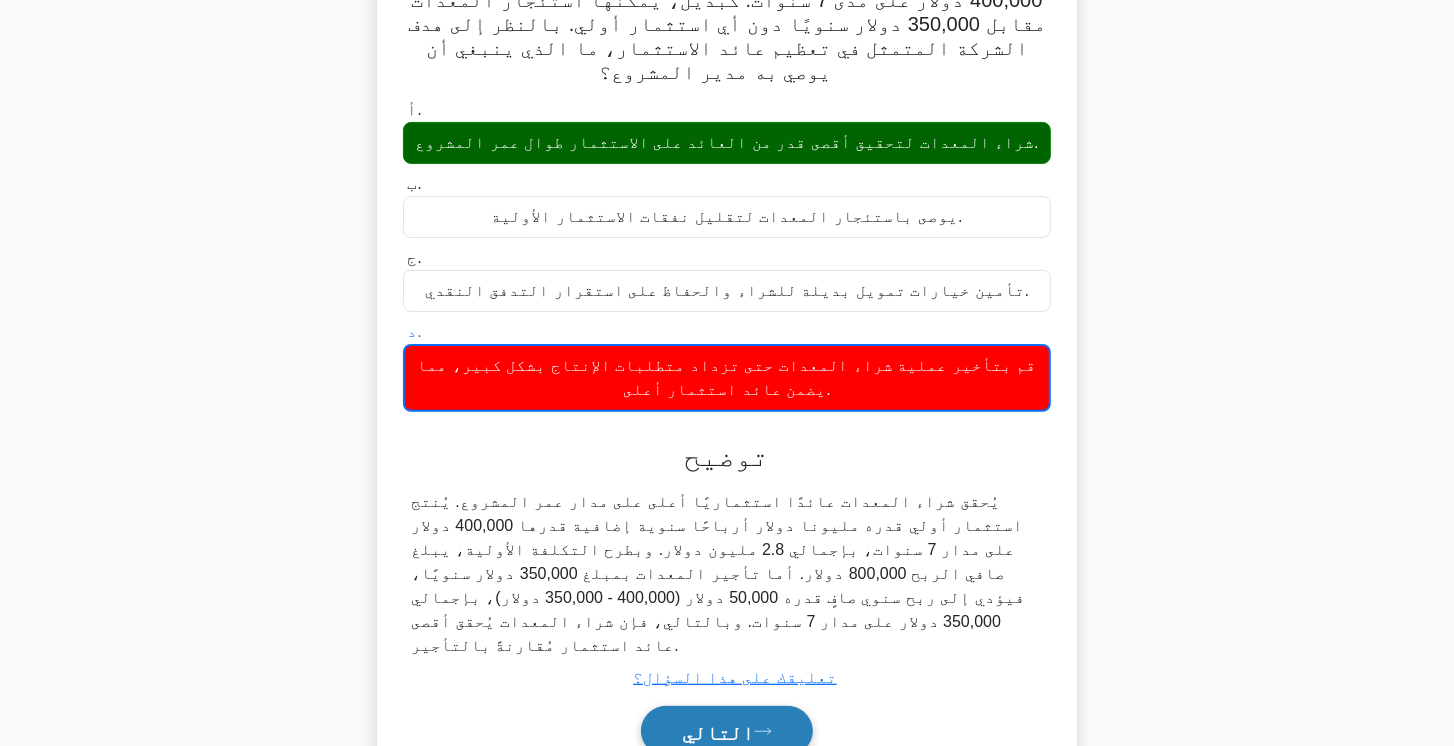 click on "التالي" at bounding box center (727, 731) 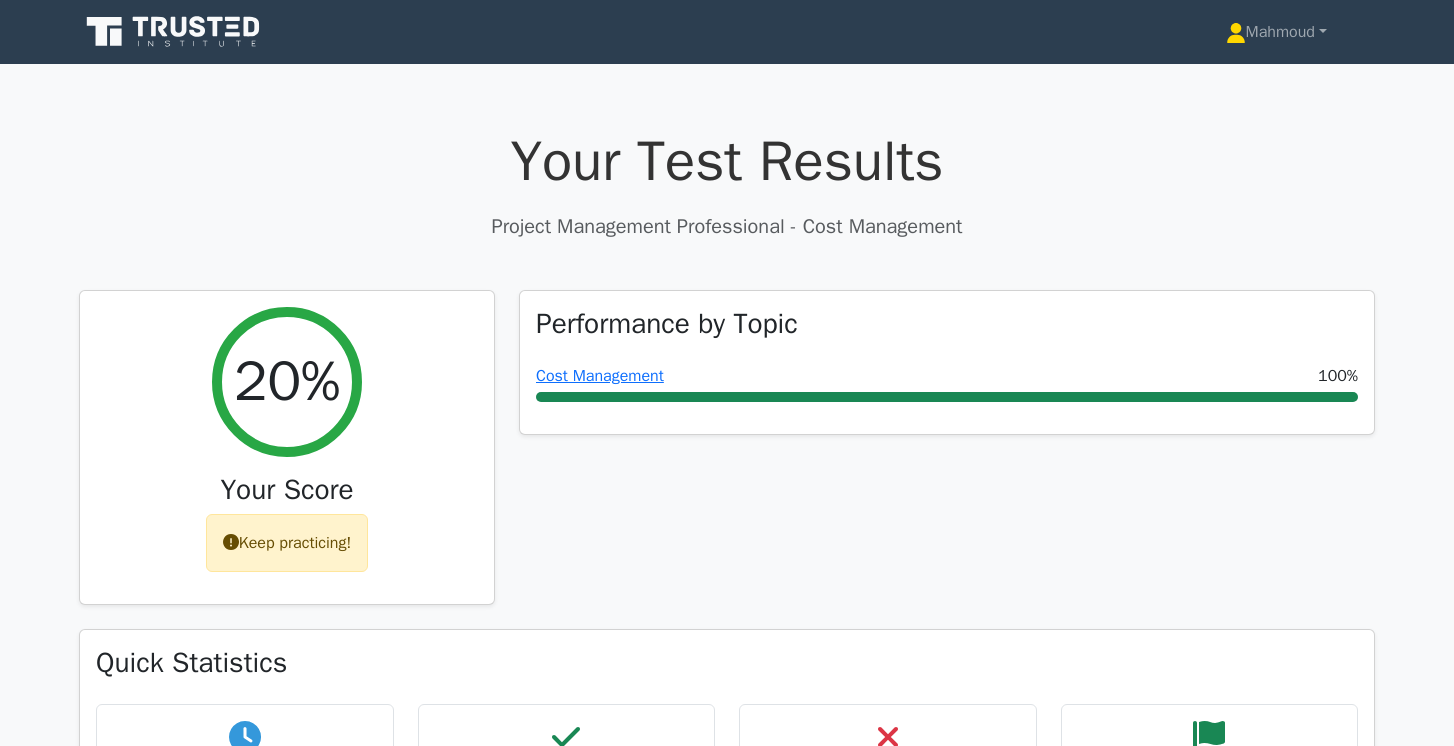 scroll, scrollTop: 0, scrollLeft: 0, axis: both 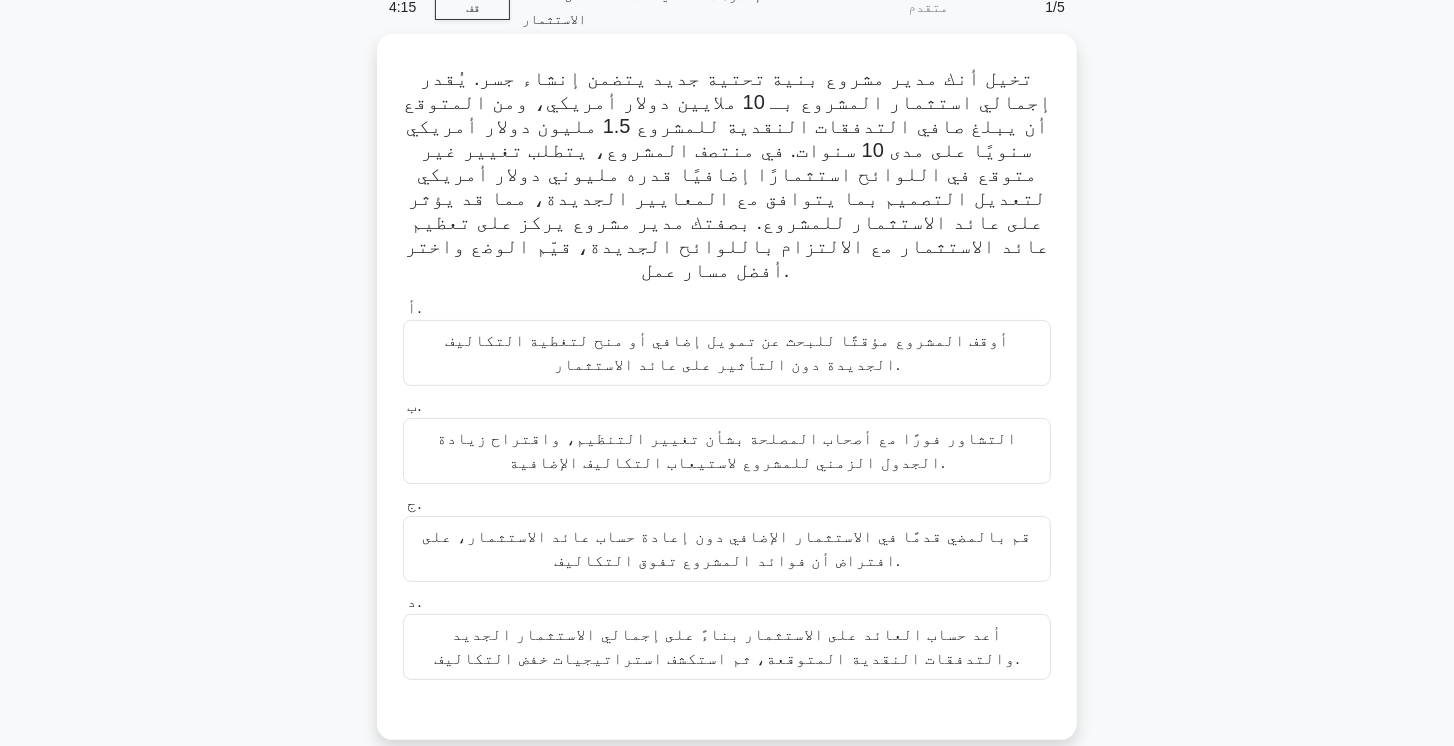 click on "أعد حساب العائد على الاستثمار بناءً على إجمالي الاستثمار الجديد والتدفقات النقدية المتوقعة، ثم استكشف استراتيجيات خفض التكاليف." at bounding box center [727, 647] 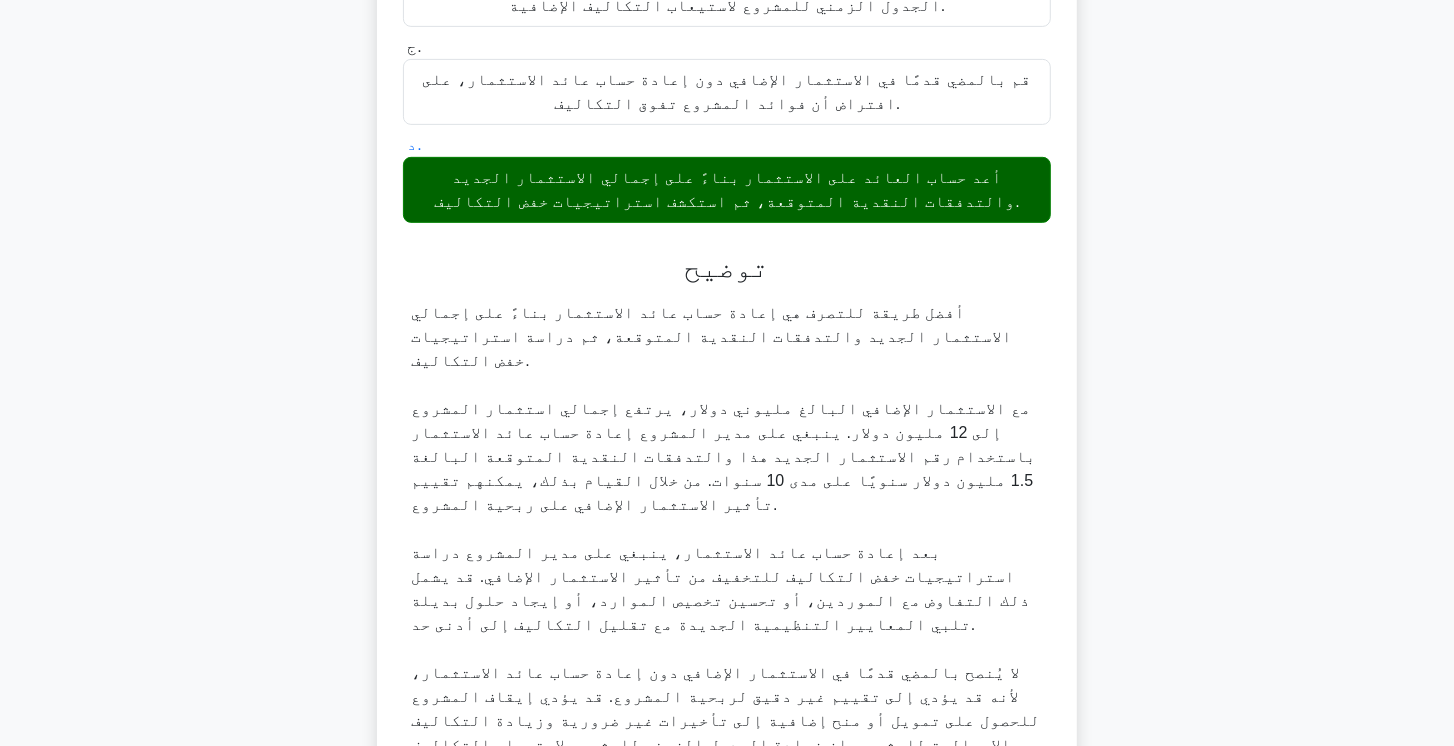 click on "التالي" at bounding box center (727, 878) 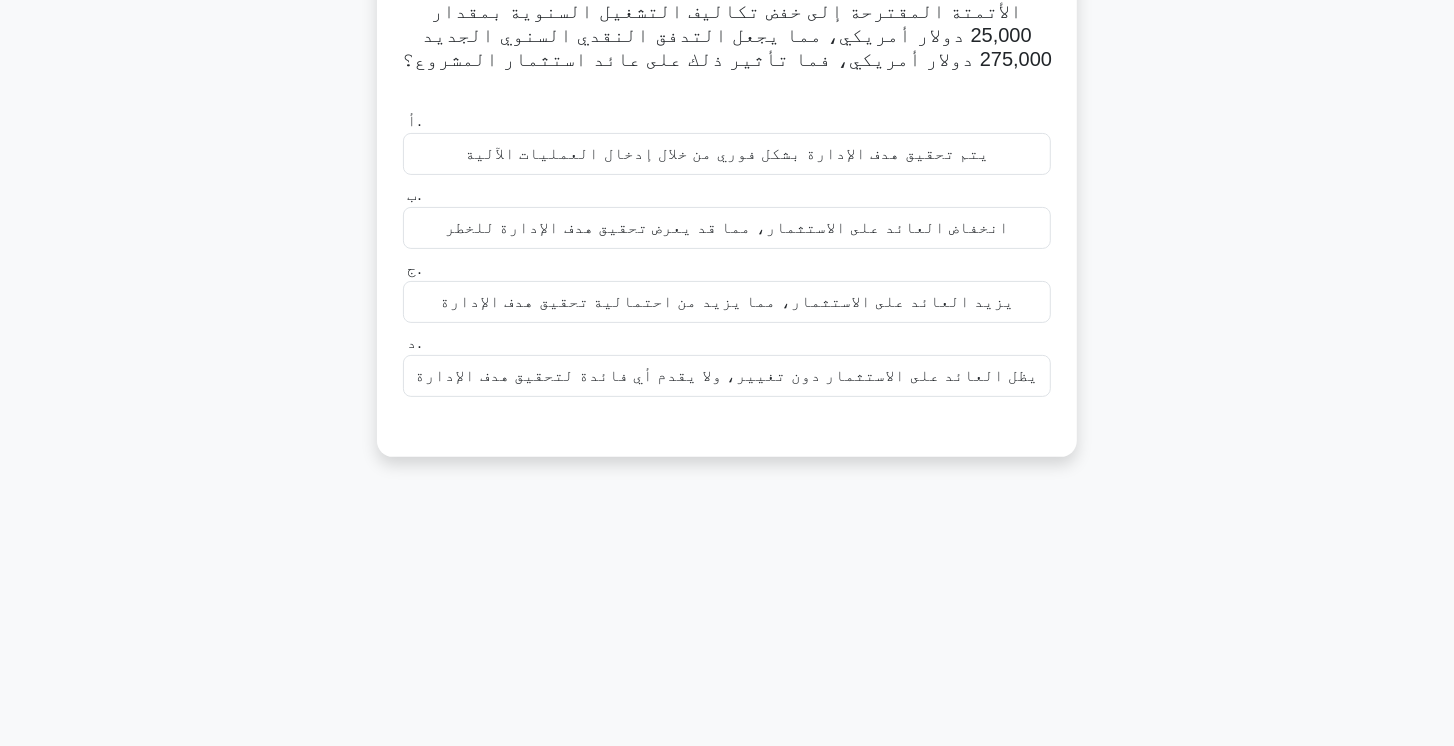 scroll, scrollTop: 106, scrollLeft: 0, axis: vertical 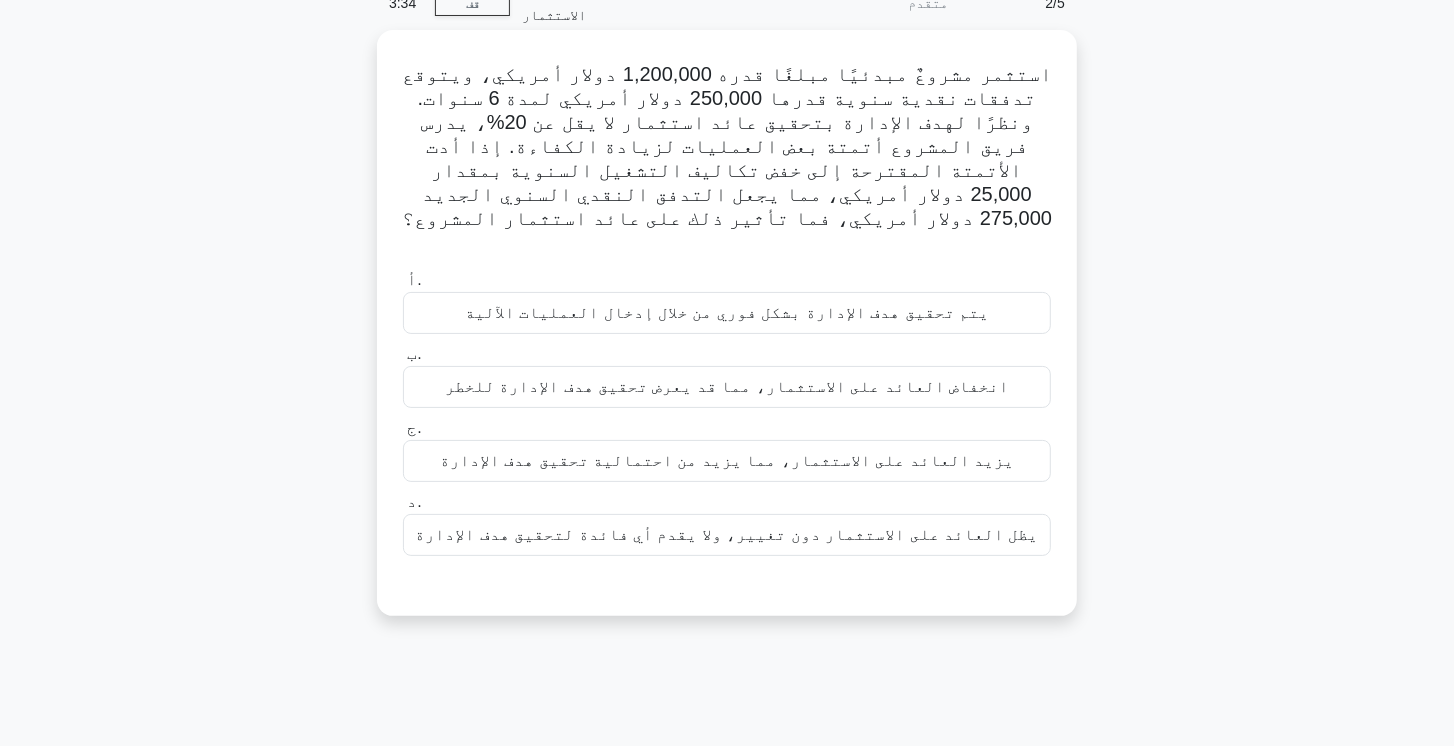click on "يزيد العائد على الاستثمار، مما يزيد من احتمالية تحقيق هدف الإدارة" at bounding box center [727, 461] 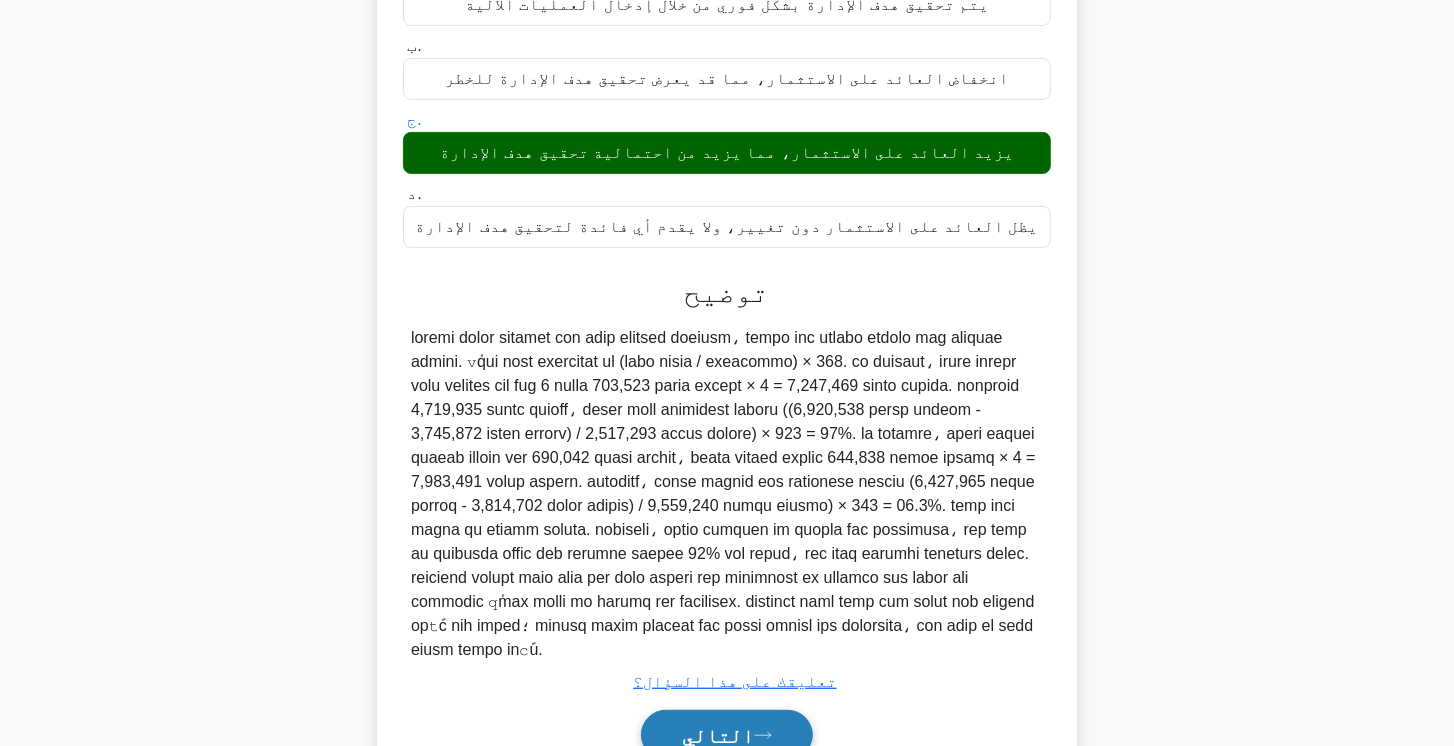 click on "التالي" at bounding box center (727, 735) 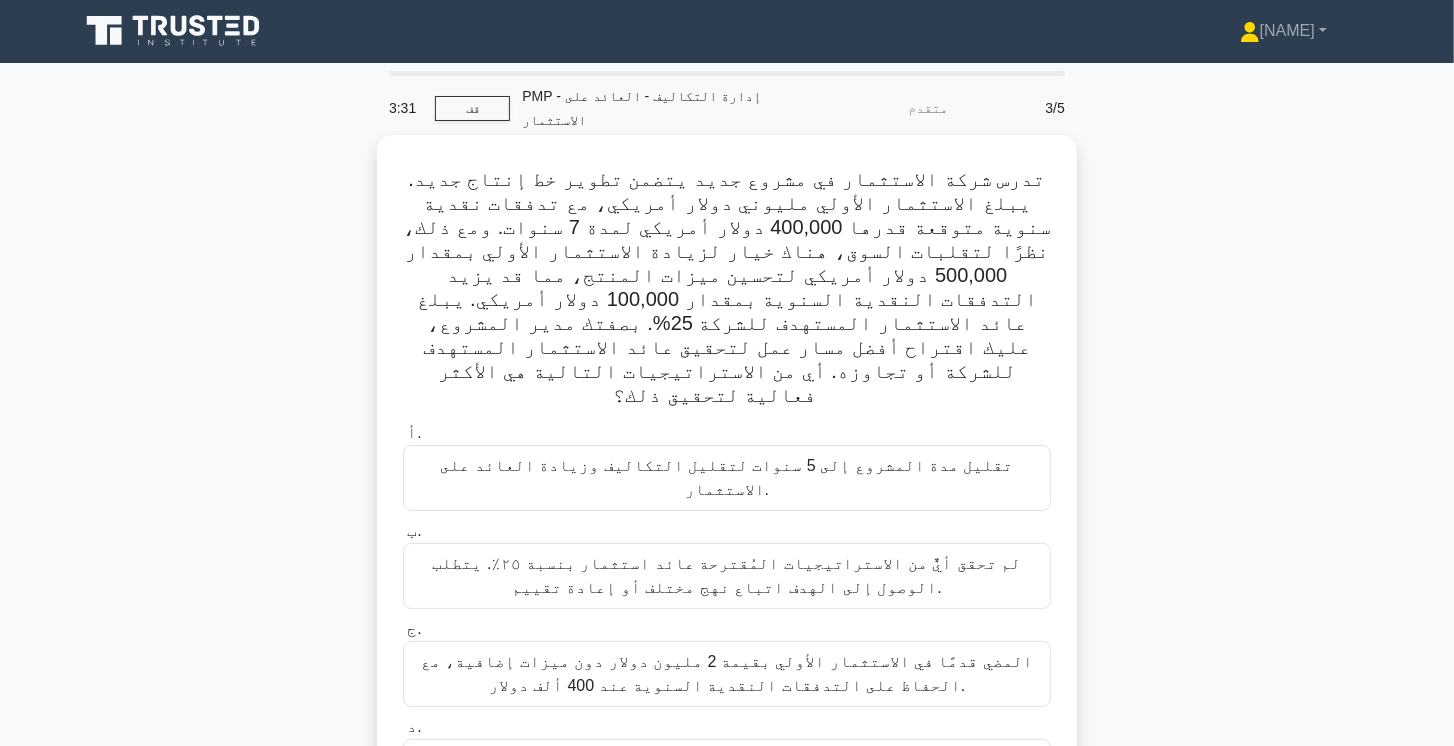 scroll, scrollTop: 0, scrollLeft: 0, axis: both 